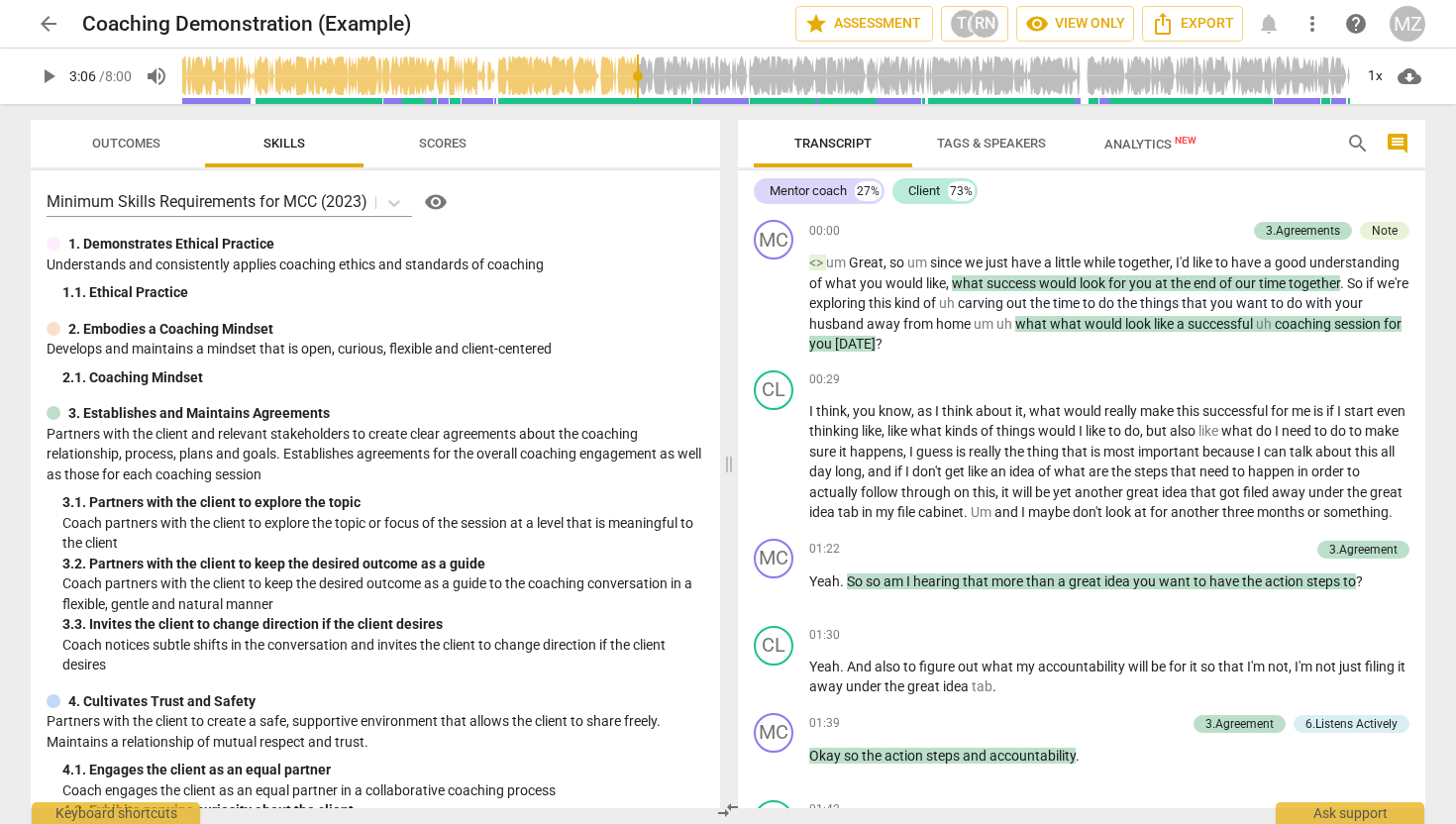 scroll, scrollTop: 0, scrollLeft: 0, axis: both 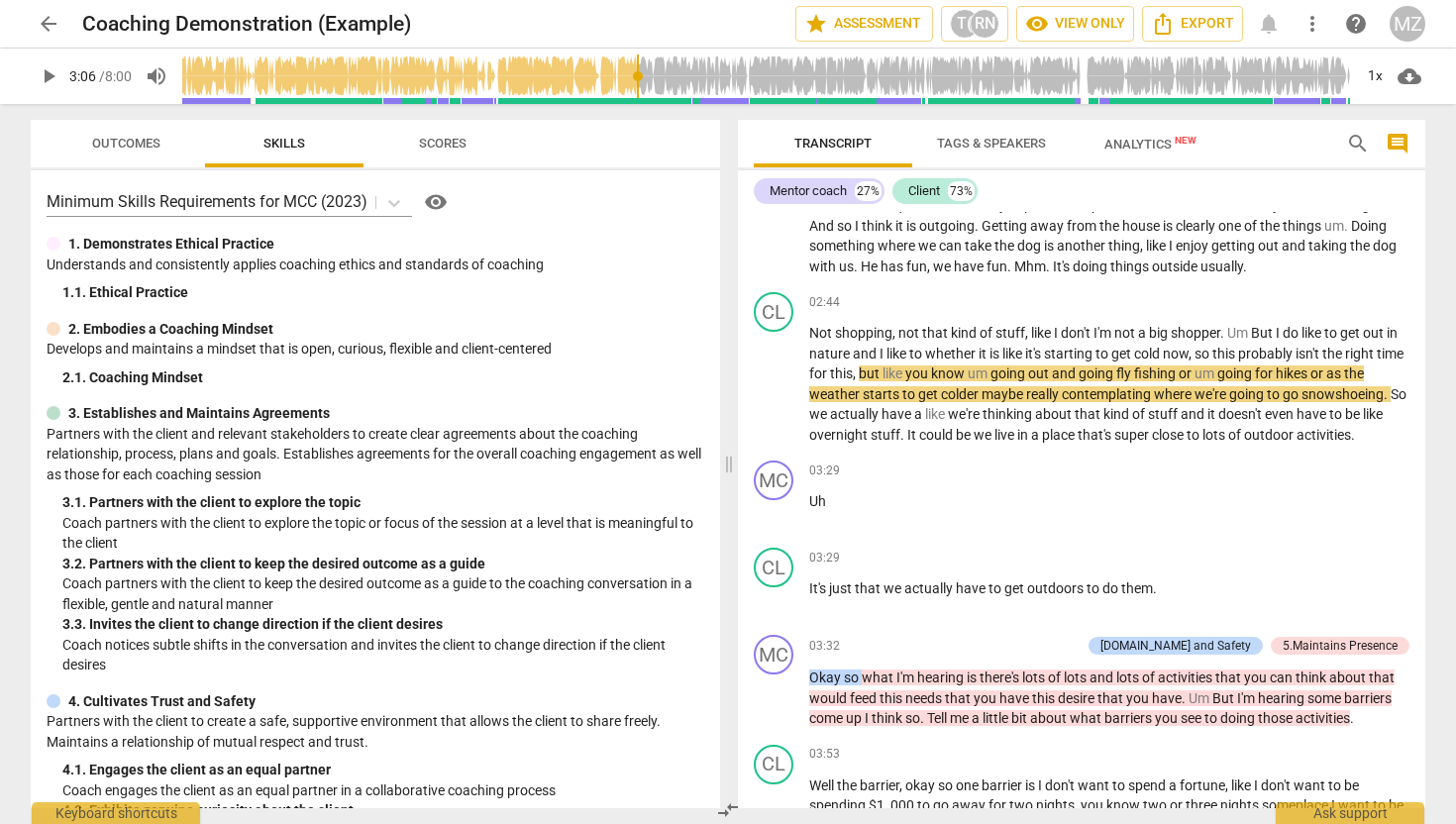 click on "play_arrow" at bounding box center [49, 76] 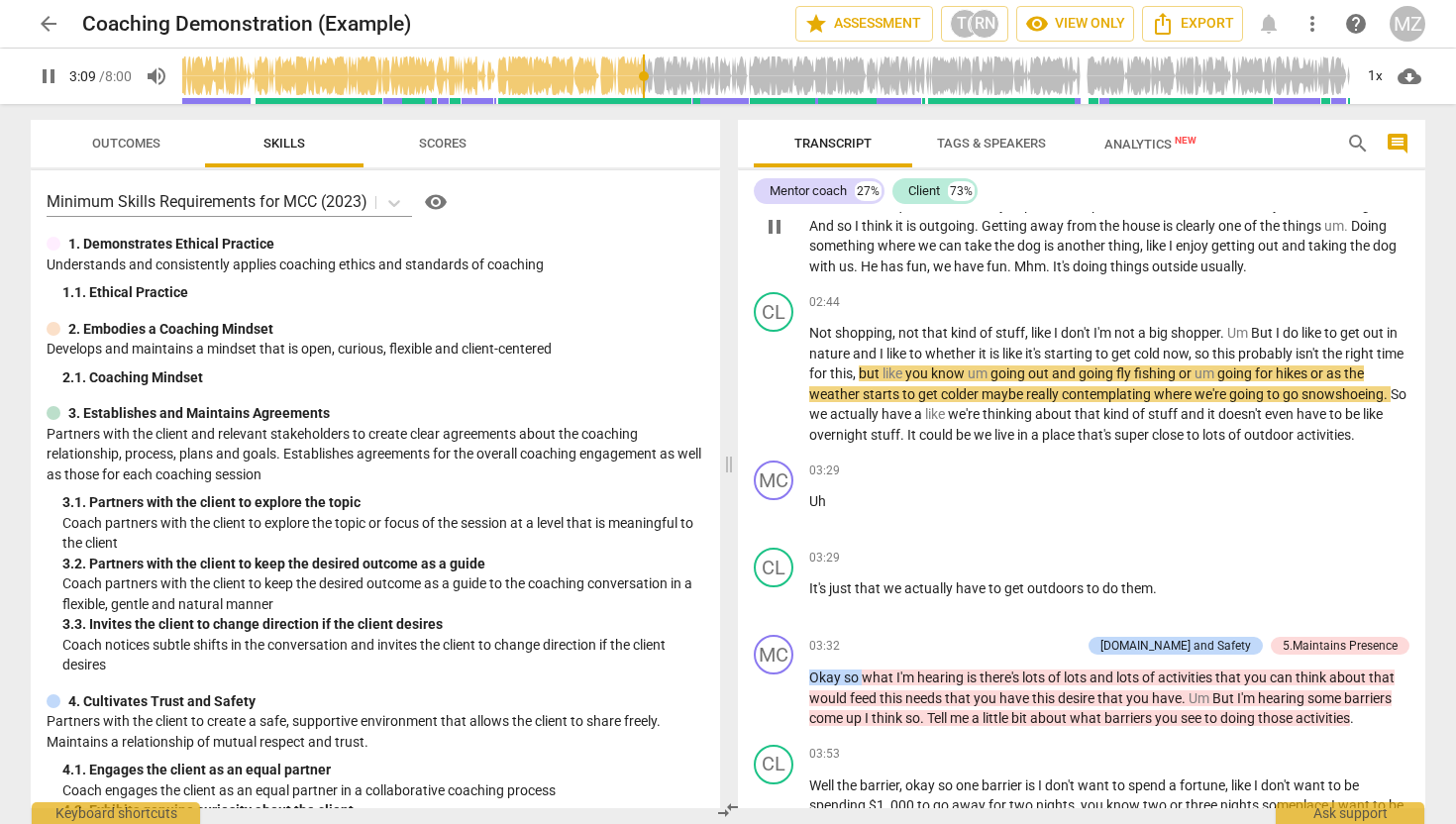 click on "." at bounding box center [857, 266] 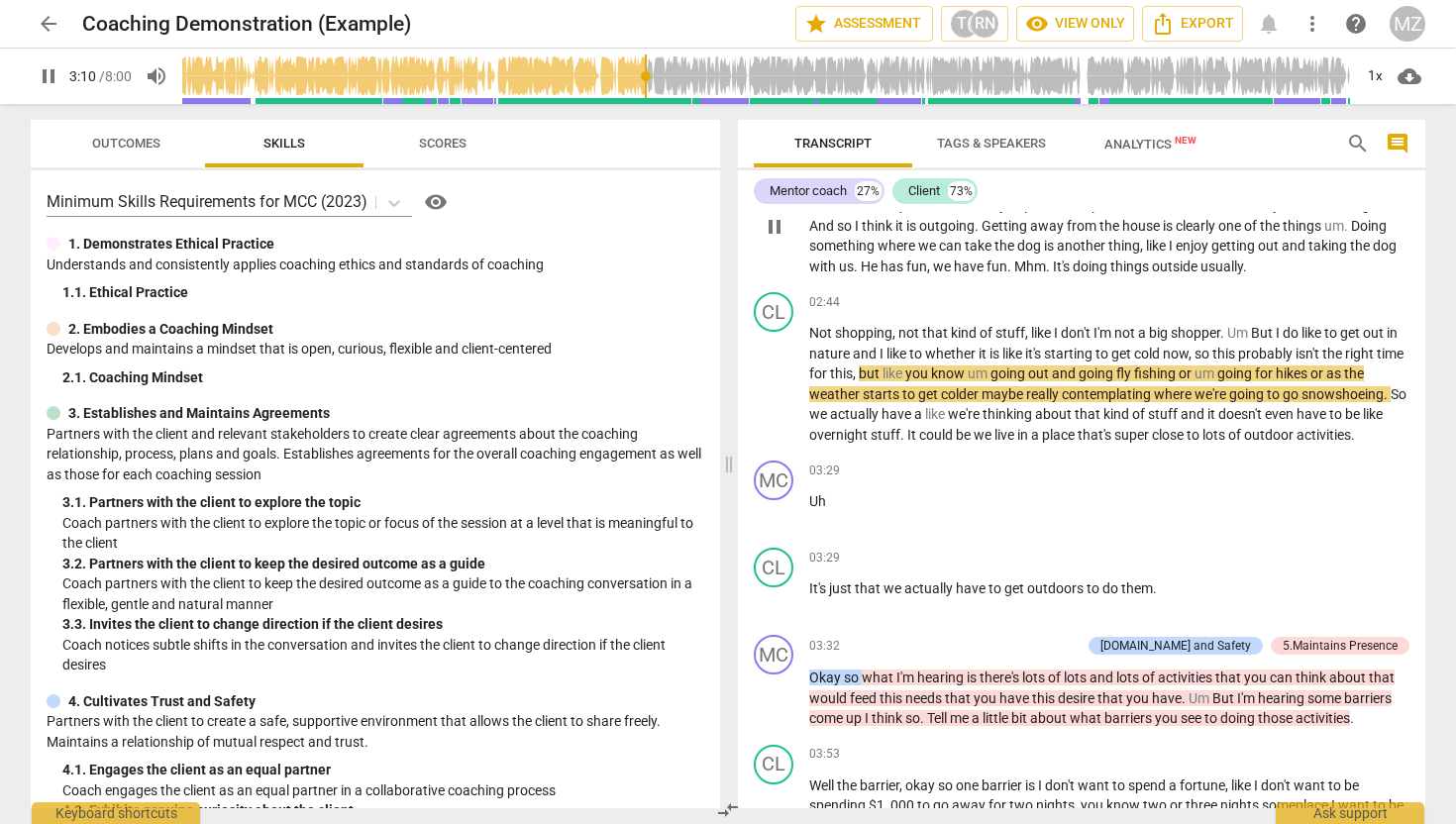click on "pause" at bounding box center [775, 227] 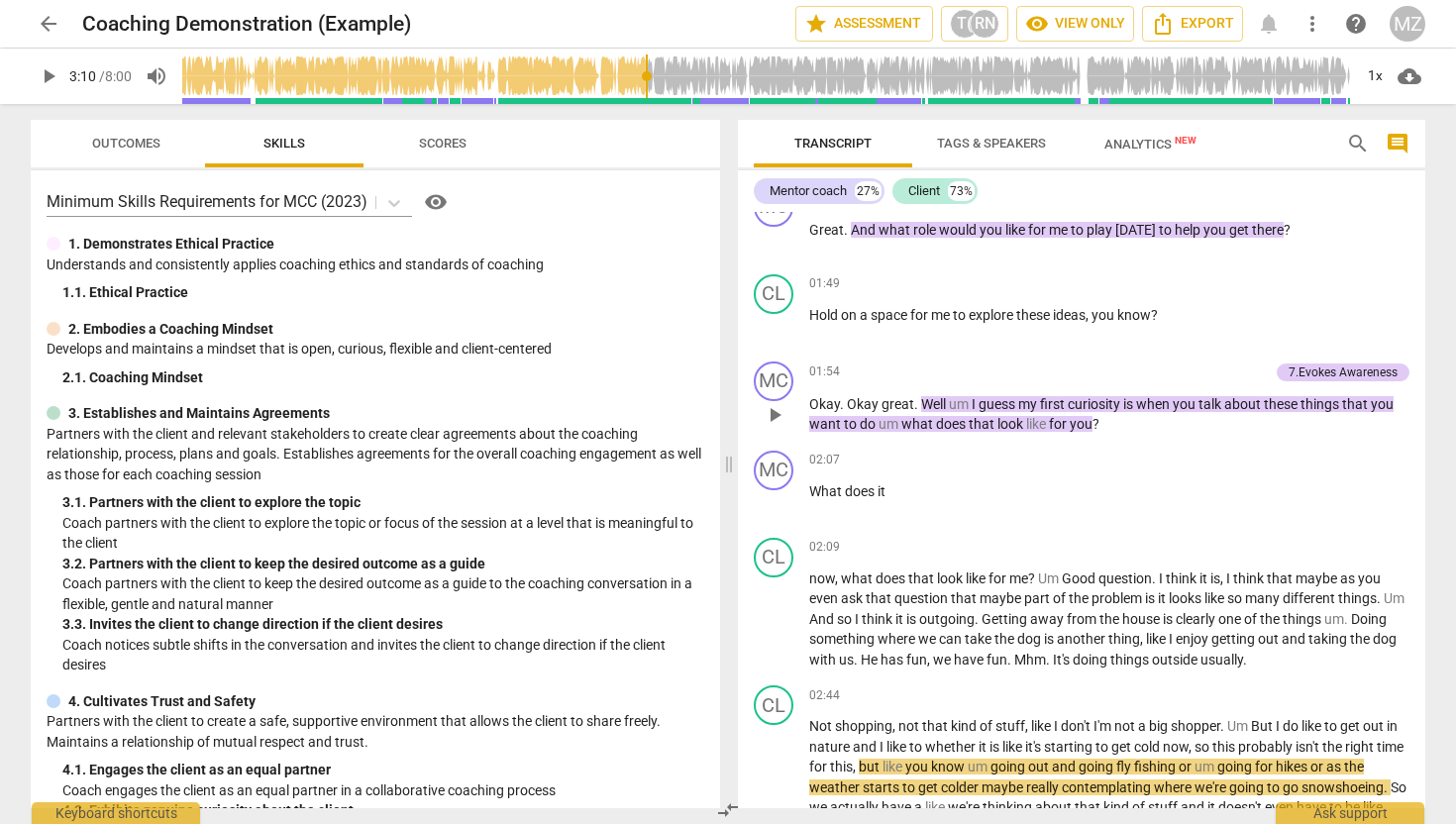 scroll, scrollTop: 693, scrollLeft: 0, axis: vertical 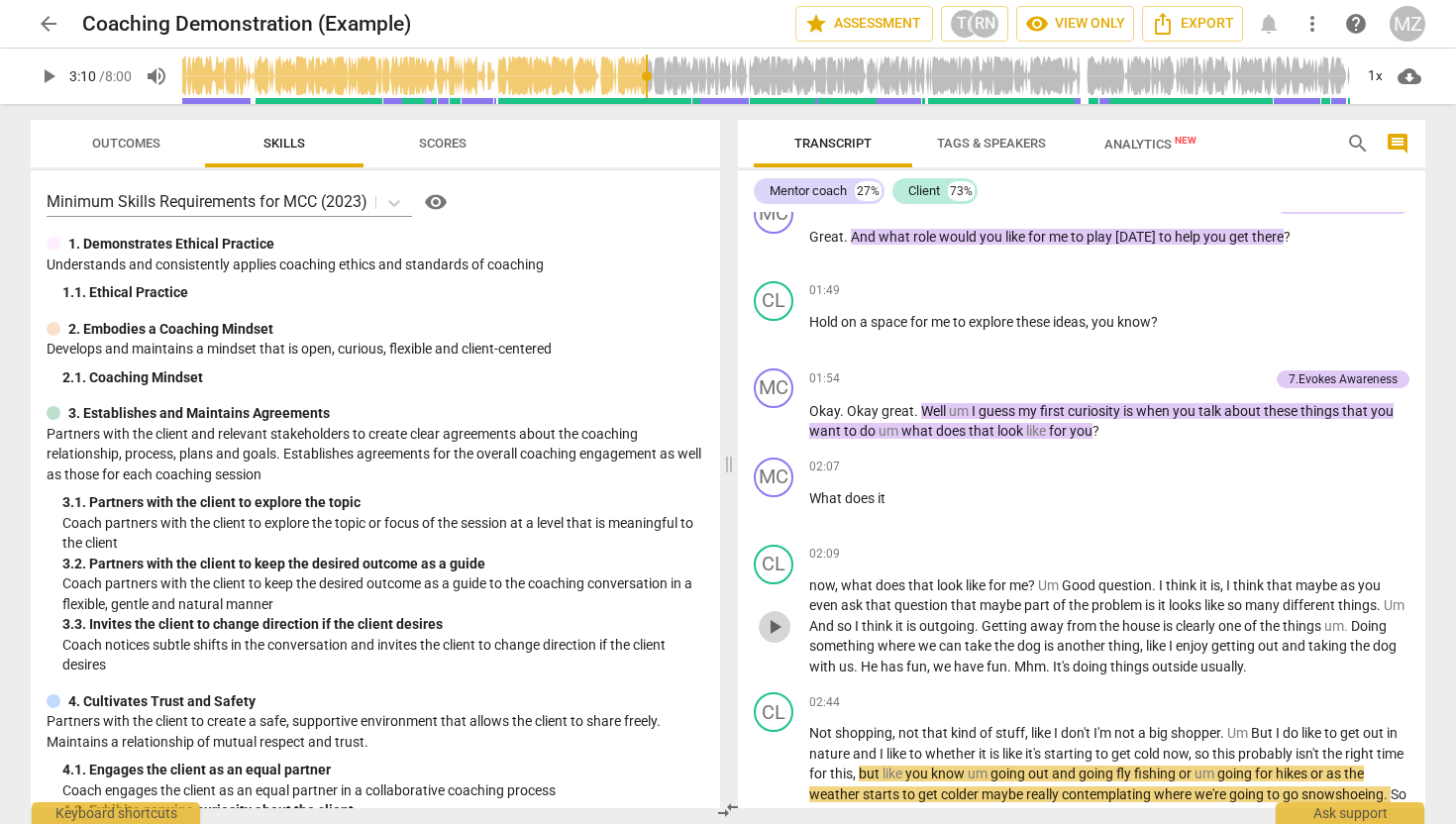 click on "play_arrow" at bounding box center [775, 627] 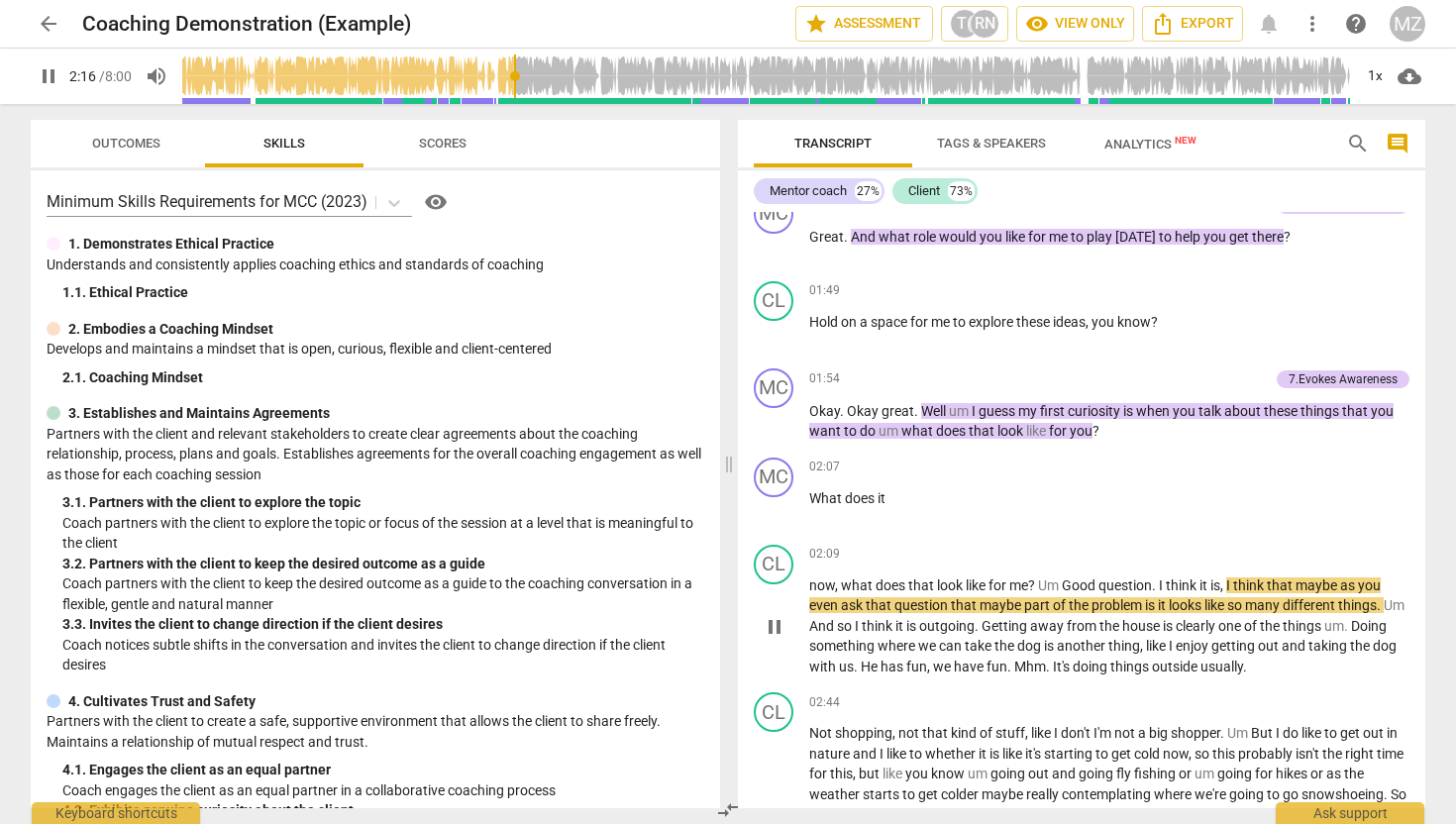click on "pause" at bounding box center [775, 627] 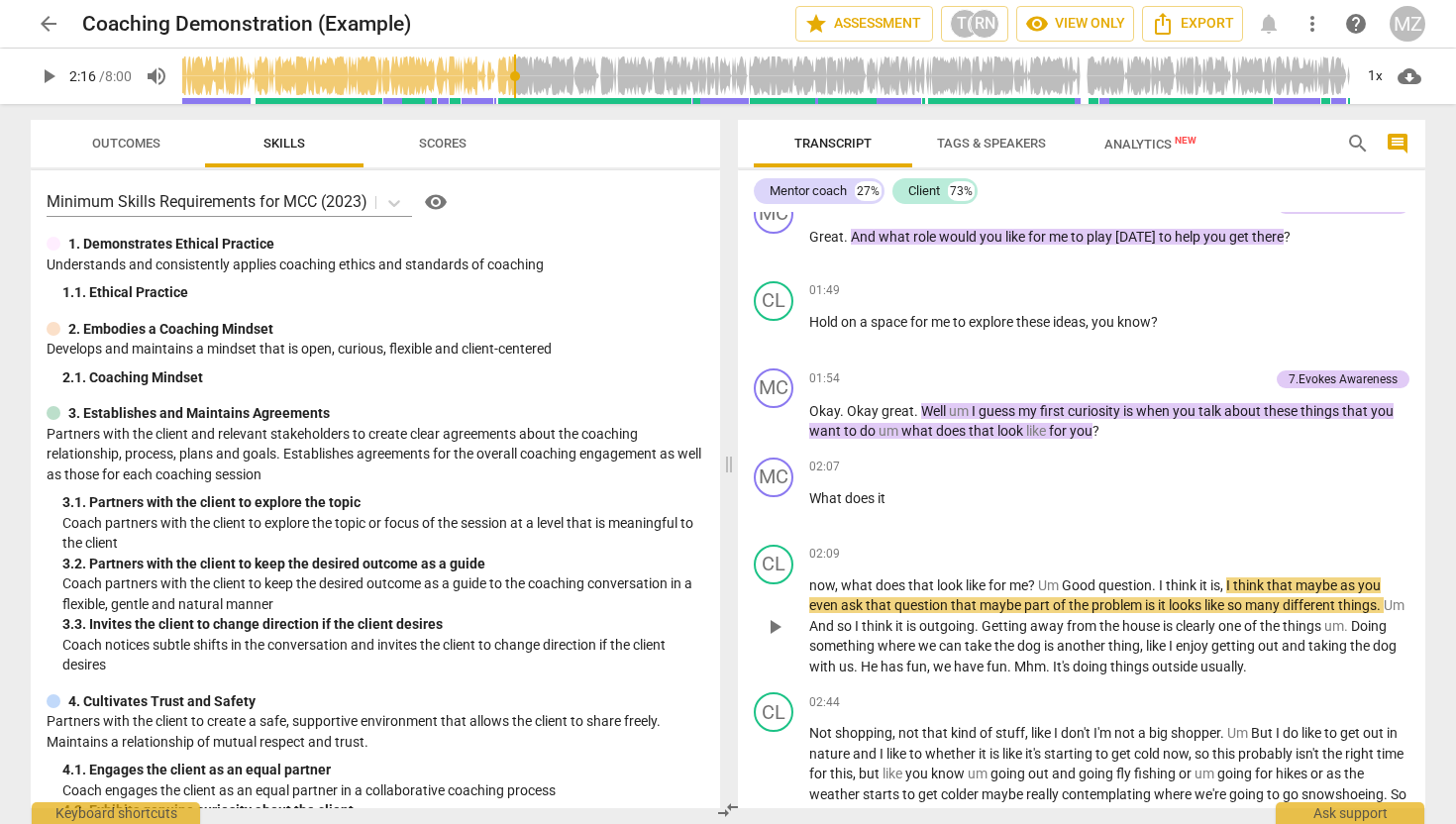 click on "question" at bounding box center [1125, 585] 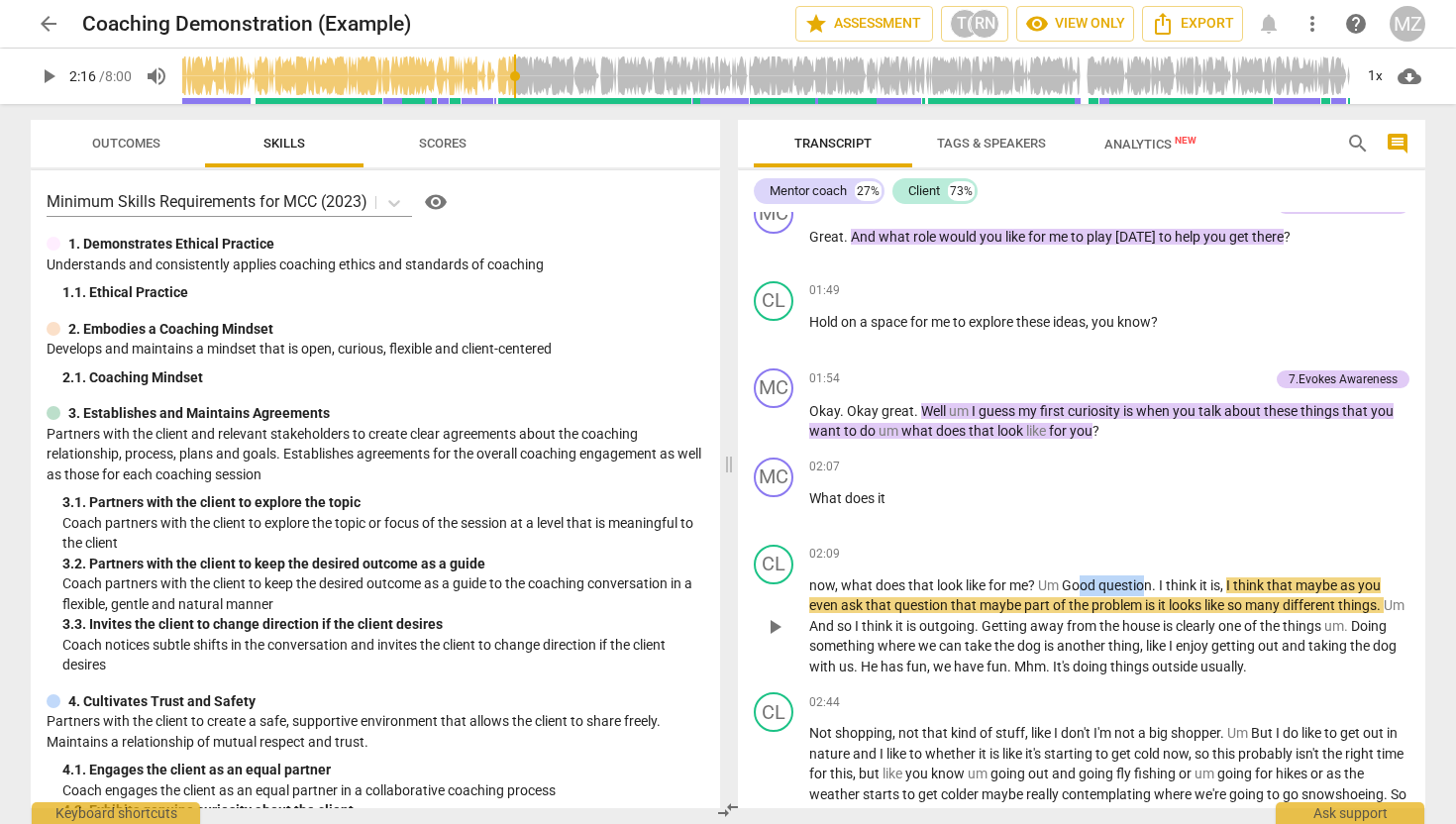drag, startPoint x: 1147, startPoint y: 603, endPoint x: 1068, endPoint y: 602, distance: 79.00633 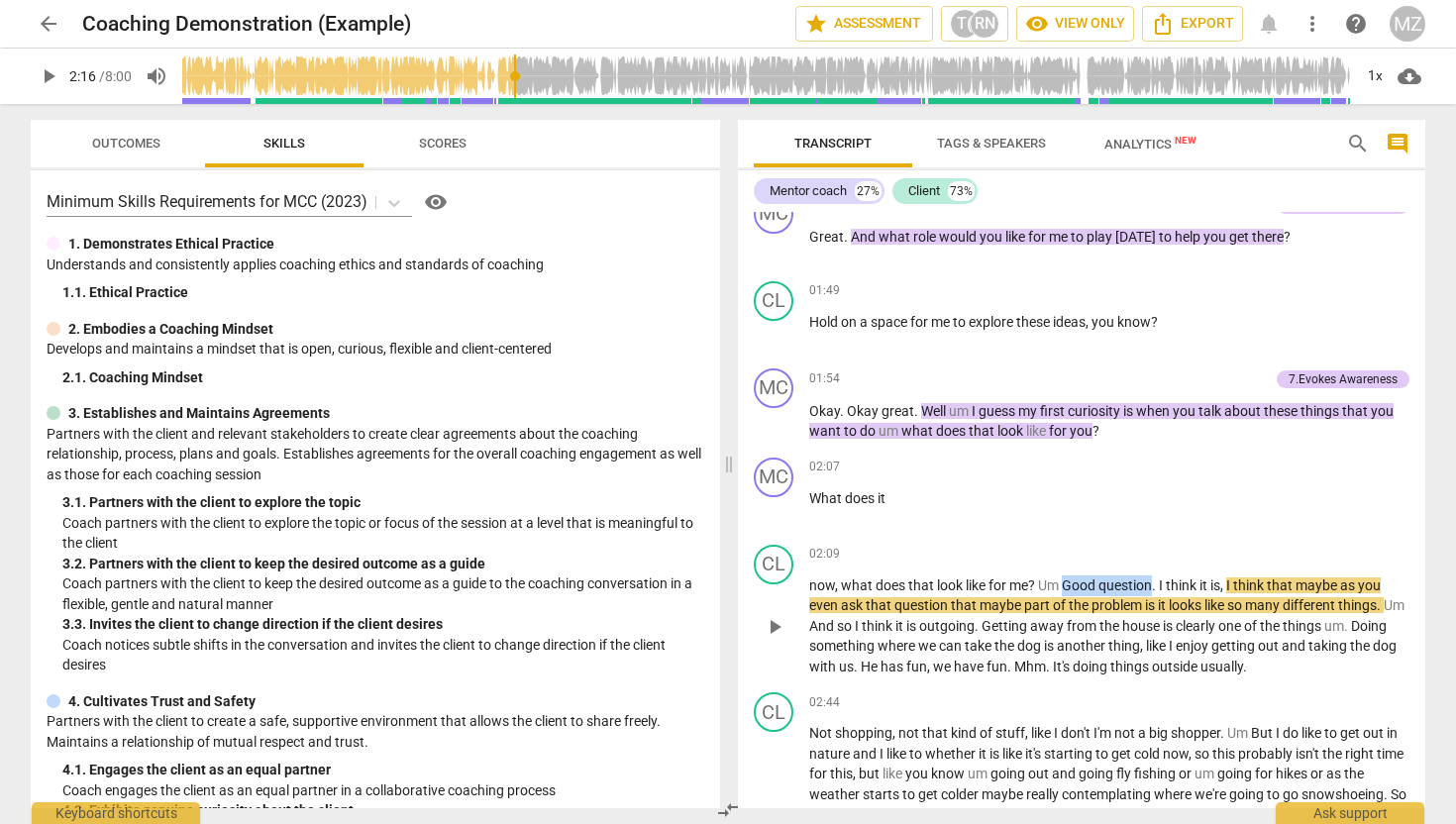 drag, startPoint x: 1065, startPoint y: 602, endPoint x: 1154, endPoint y: 606, distance: 89.089842 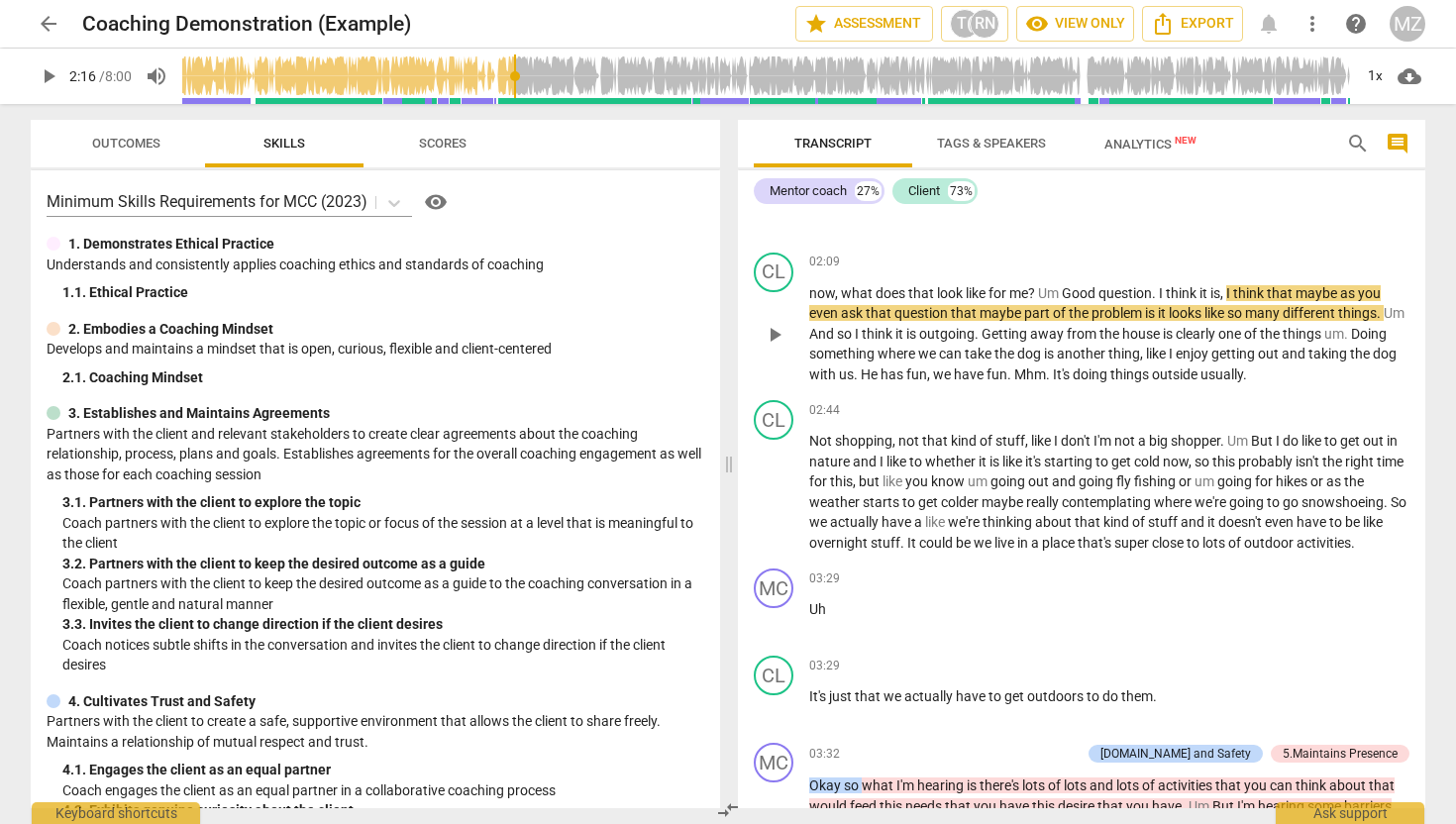 scroll, scrollTop: 964, scrollLeft: 0, axis: vertical 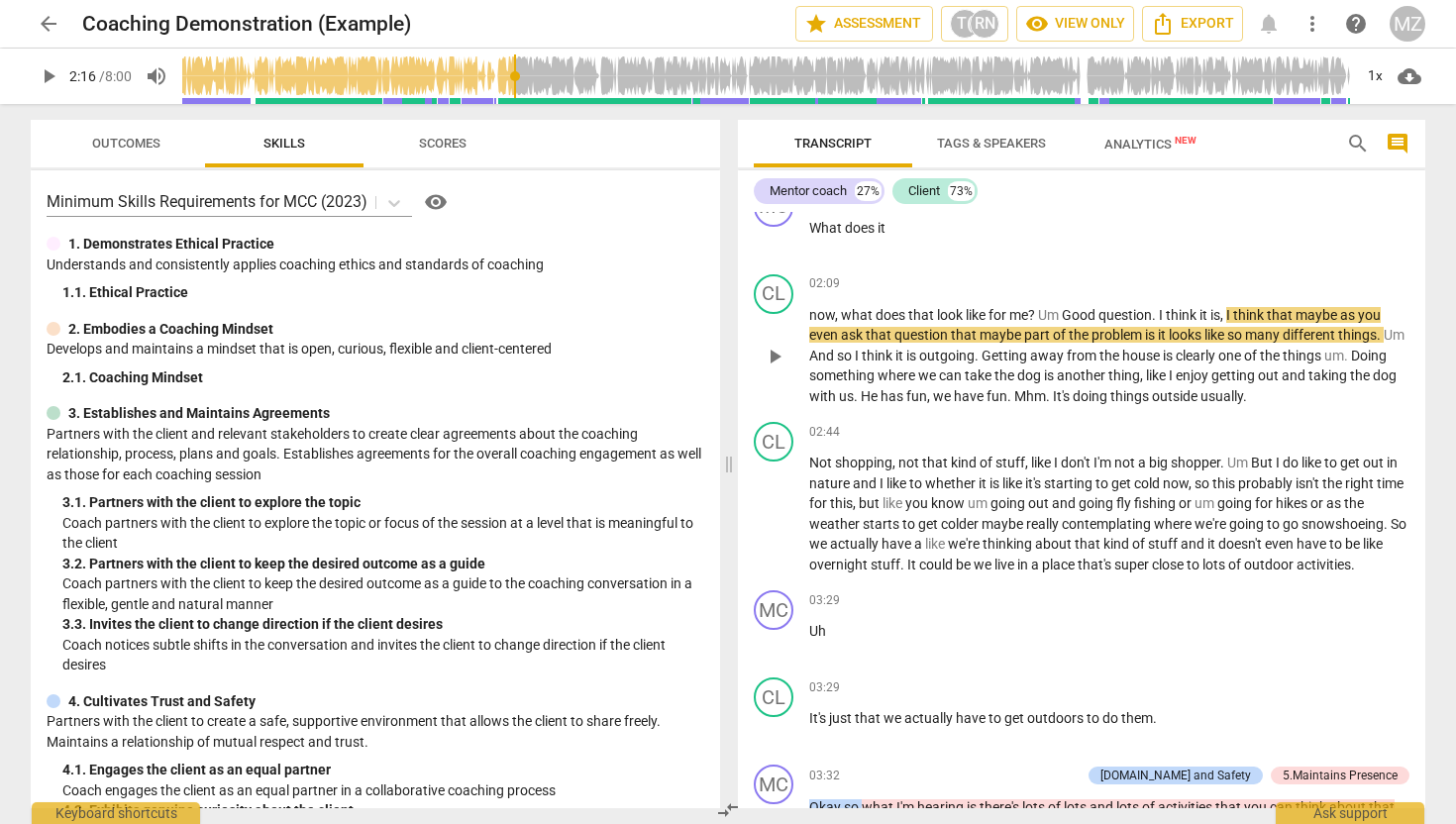 click on "now ,   what   does   that   look   like   for   me ?   Um   Good   question .   I   think   it   is ,   I   think   that   maybe   as   you   even   ask   that   question   that   maybe   part   of   the   problem   is   it   looks   like   so   many   different   things .   Um   And   so   I   think   it   is   outgoing .   Getting   away   from   the   house   is   clearly   one   of   the   things   um .   Doing   something   where   we   can   take   the   dog   is   another   thing ,   like   I   enjoy   getting   out   and   taking   the   dog   with   us .   He   has   fun ,   we   have   fun .   Mhm .   It's   doing   things   outside   usually ." at bounding box center (1109, 356) 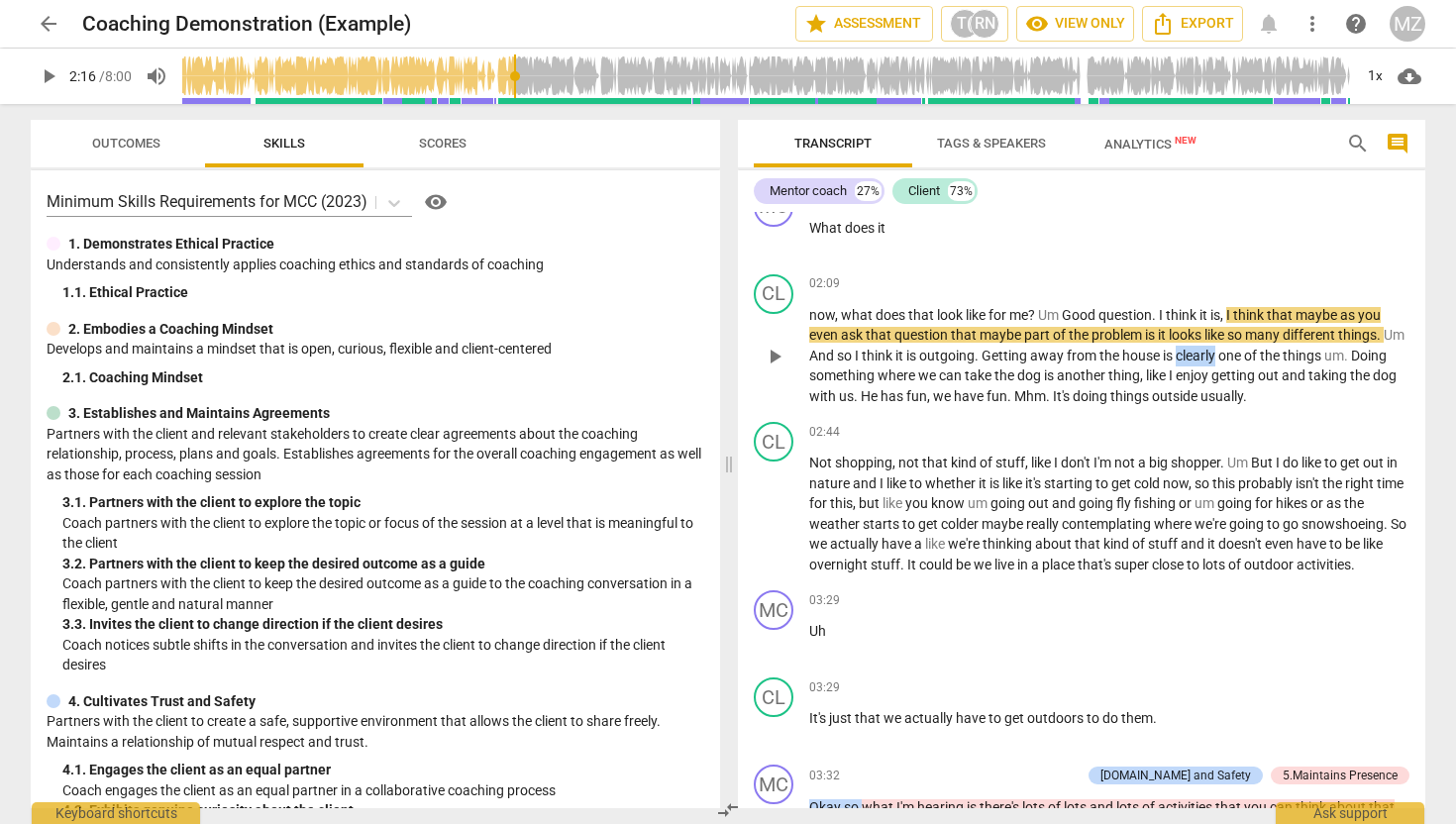 click on "now ,   what   does   that   look   like   for   me ?   Um   Good   question .   I   think   it   is ,   I   think   that   maybe   as   you   even   ask   that   question   that   maybe   part   of   the   problem   is   it   looks   like   so   many   different   things .   Um   And   so   I   think   it   is   outgoing .   Getting   away   from   the   house   is   clearly   one   of   the   things   um .   Doing   something   where   we   can   take   the   dog   is   another   thing ,   like   I   enjoy   getting   out   and   taking   the   dog   with   us .   He   has   fun ,   we   have   fun .   Mhm .   It's   doing   things   outside   usually ." at bounding box center (1109, 356) 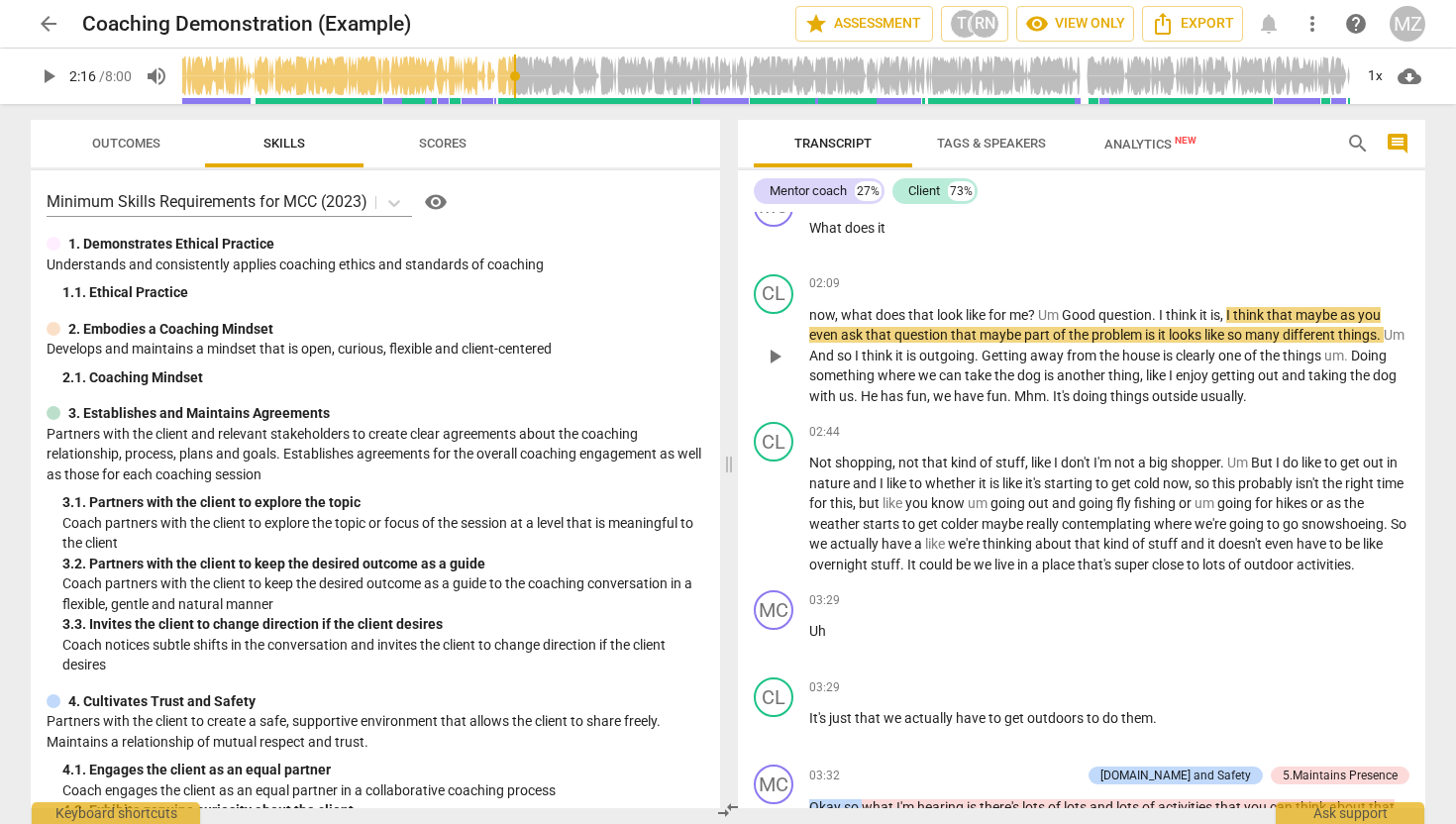 click on "the" at bounding box center (1005, 375) 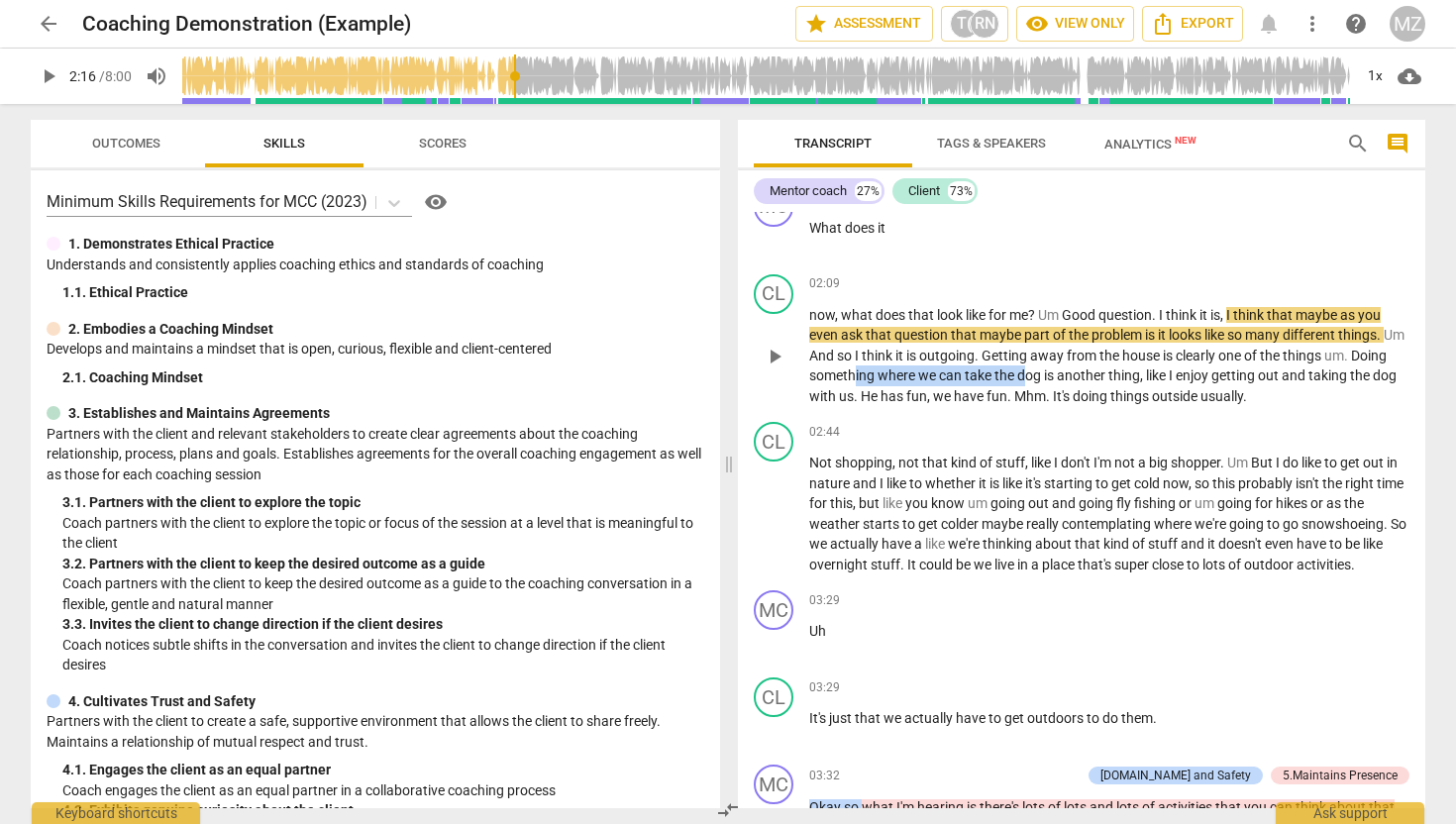 drag, startPoint x: 1056, startPoint y: 393, endPoint x: 883, endPoint y: 392, distance: 173.00289 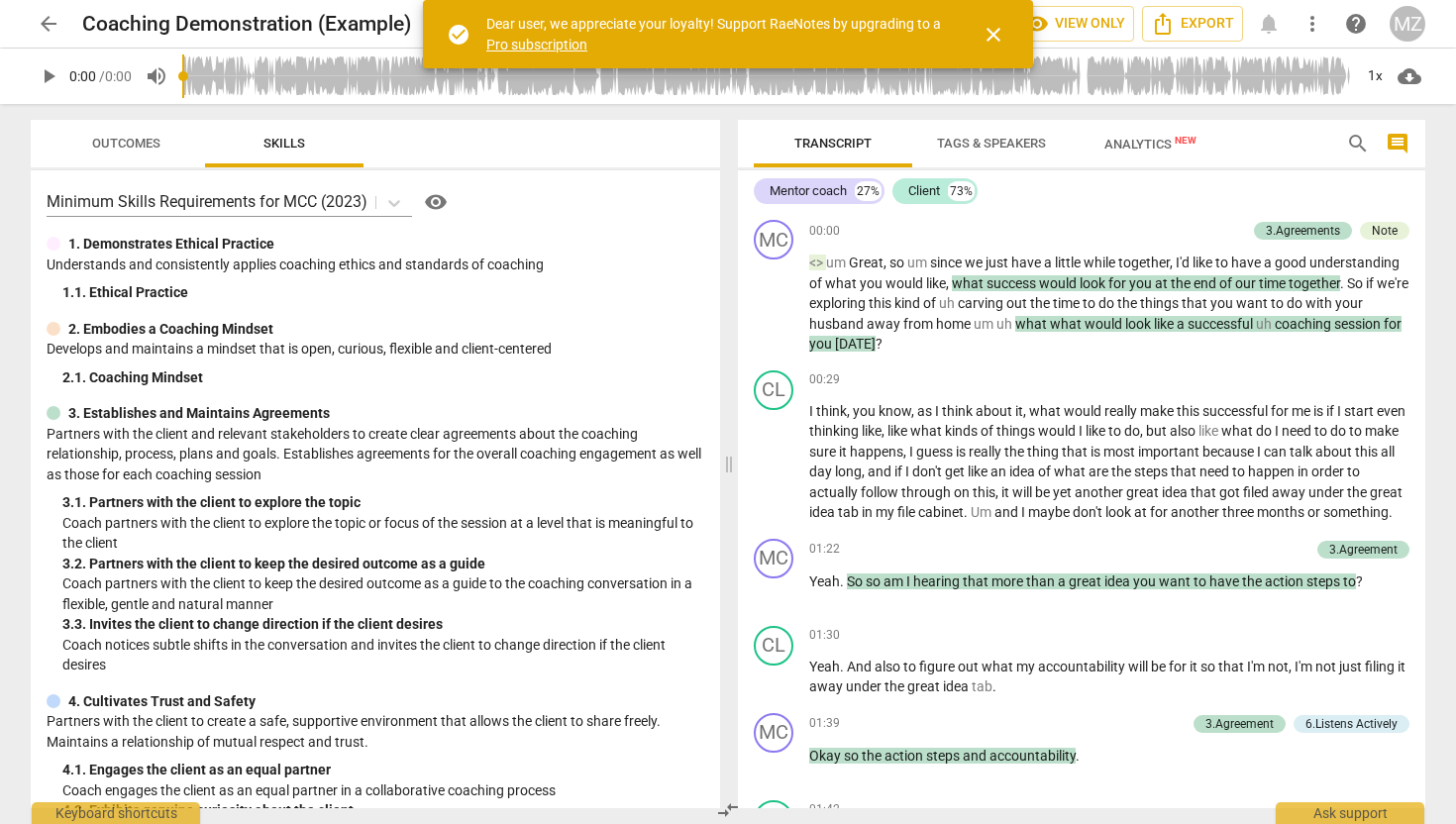 scroll, scrollTop: 0, scrollLeft: 0, axis: both 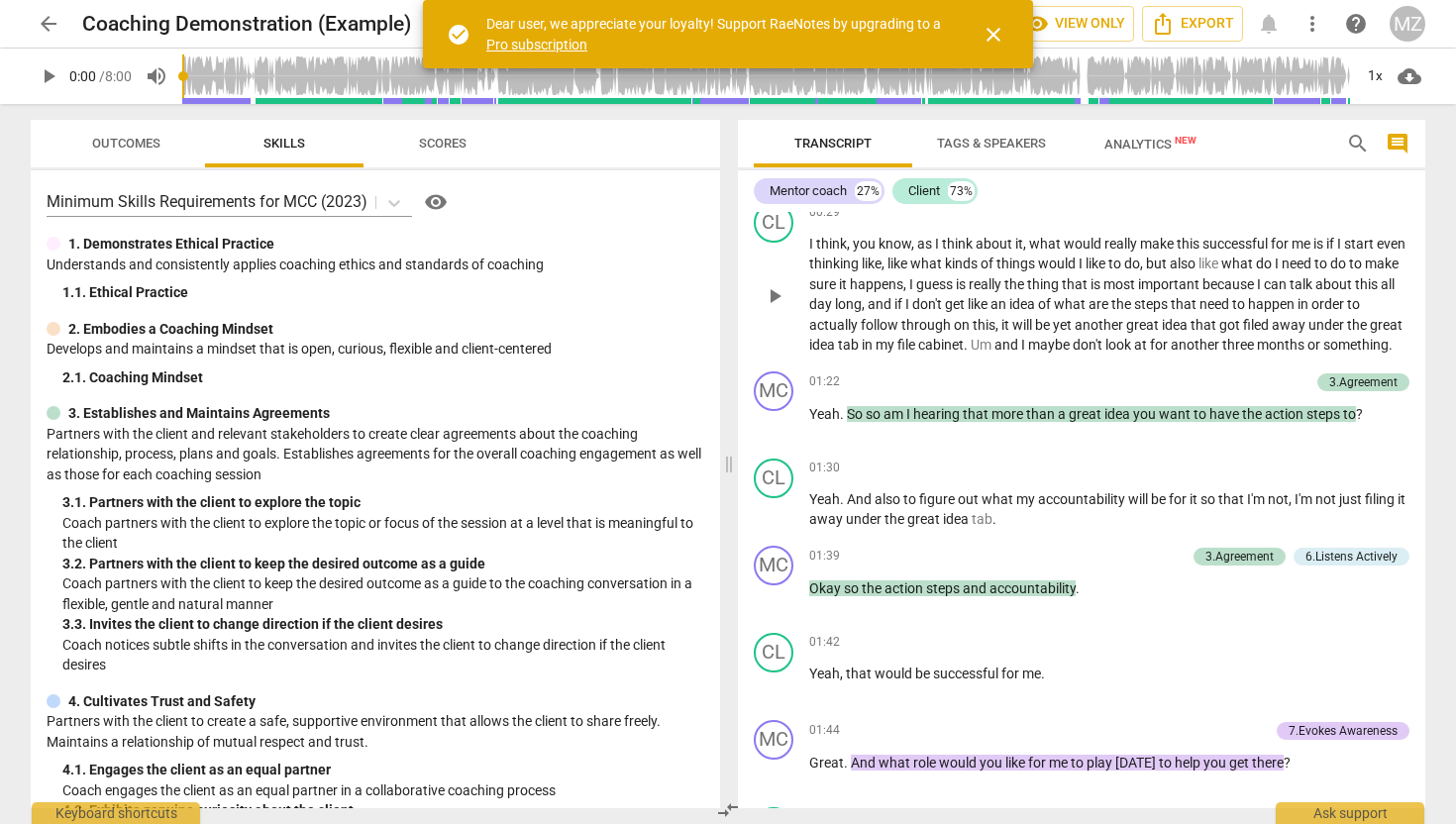 click on "I   think ,   you   know ,   as   I   think   about   it ,   what   would   really   make   this   successful   for   me   is   if   I   start   even   thinking   like ,   like   what   kinds   of   things   would   I   like   to   do ,   but   also   like   what   do   I   need   to   do   to   make   sure   it   happens ,   I   guess   is   really   the   thing   that   is   most   important   because   I   can   talk   about   this   all   day   long ,   and   if   I   don't   get   like   an   idea   of   what   are   the   steps   that   need   to   happen   in   order   to   actually   follow   through   on   this ,   it   will   be   yet   another   great   idea   that   got   filed   away   under   the   great   idea   tab   in   my   file   cabinet .   Um   and   I   maybe   don't   look   at   for   another   three   months   or   something ." at bounding box center (1109, 294) 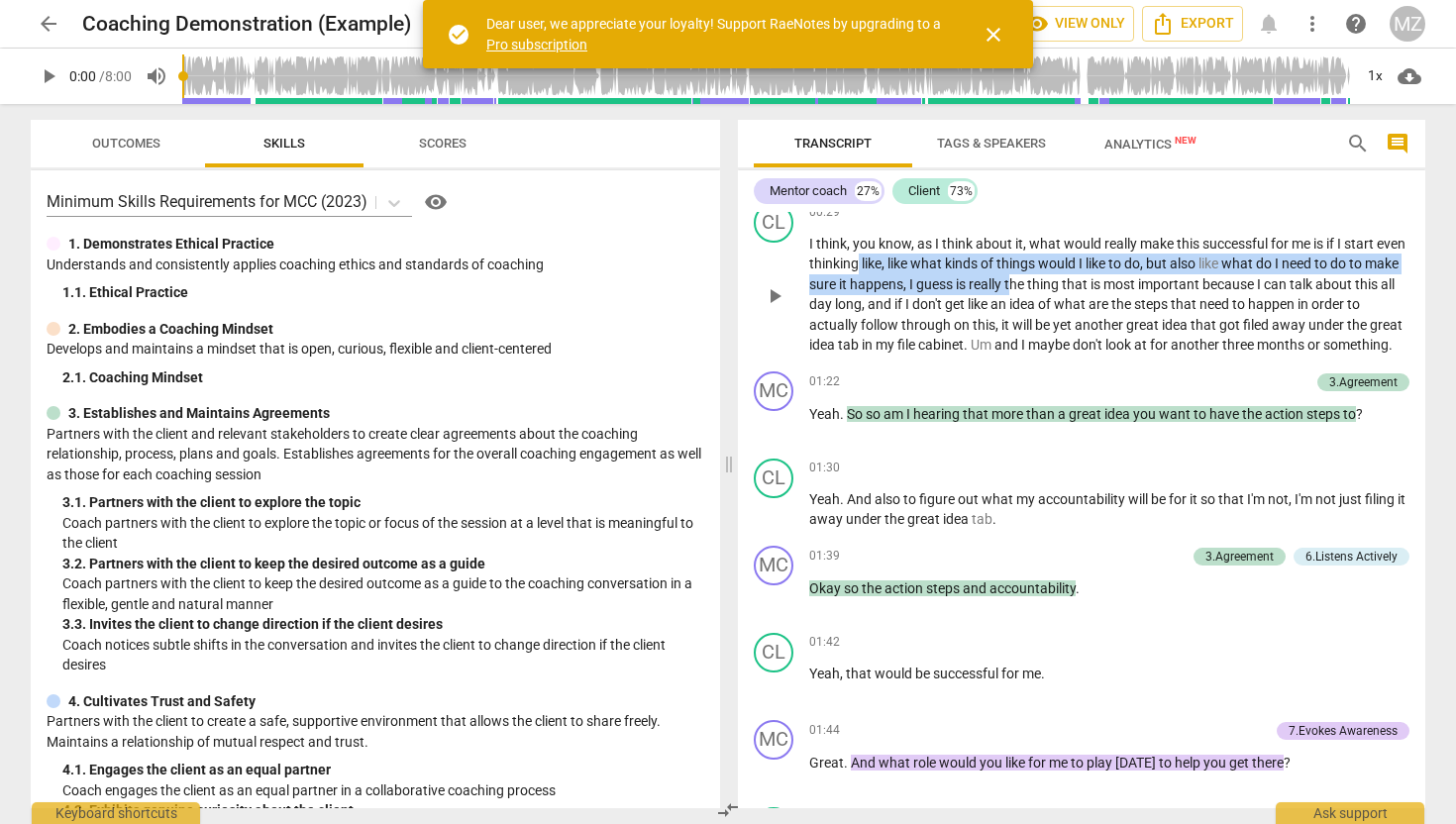 drag, startPoint x: 907, startPoint y: 268, endPoint x: 1070, endPoint y: 275, distance: 163.15024 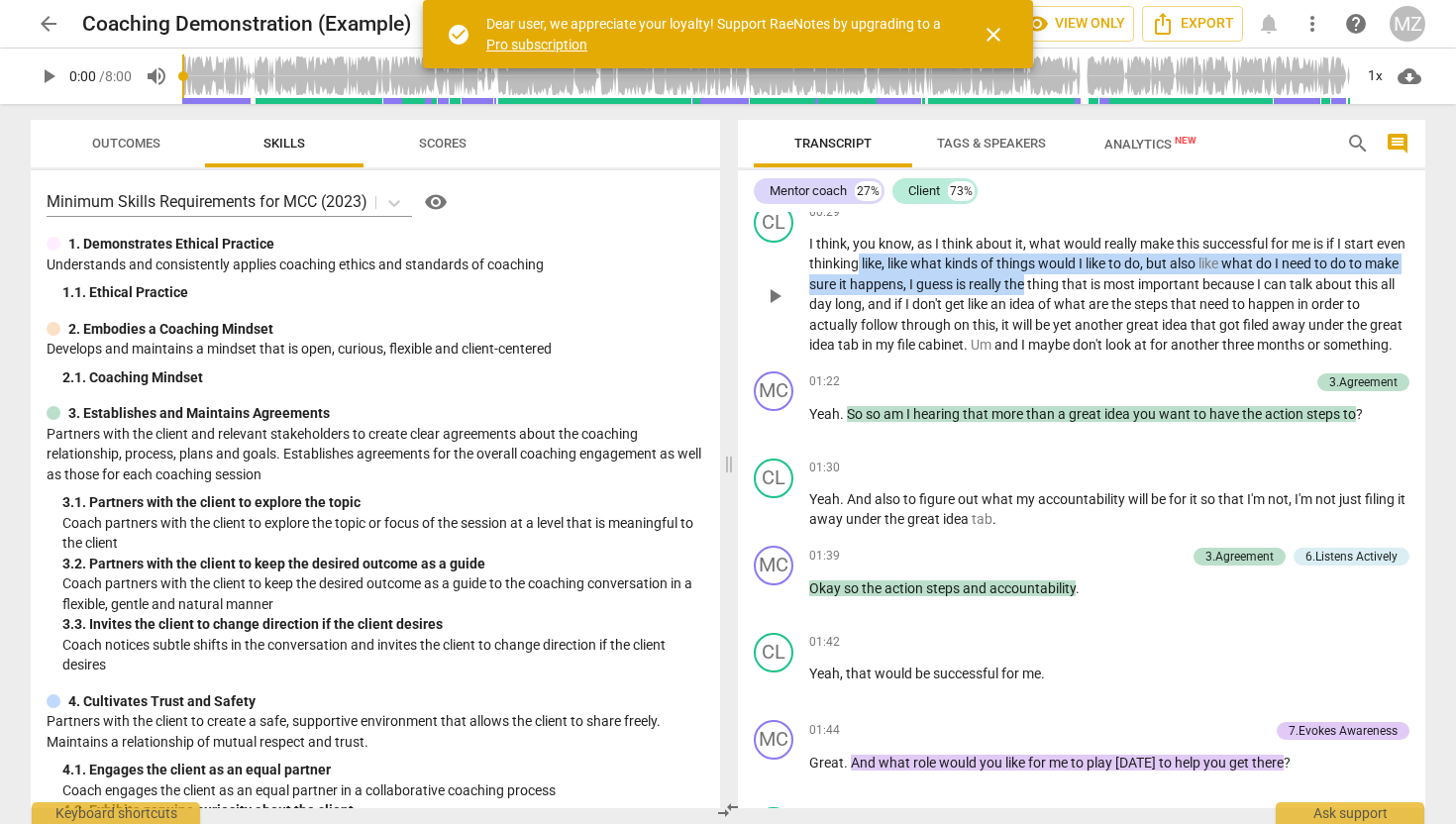 click on "play_arrow" at bounding box center [775, 296] 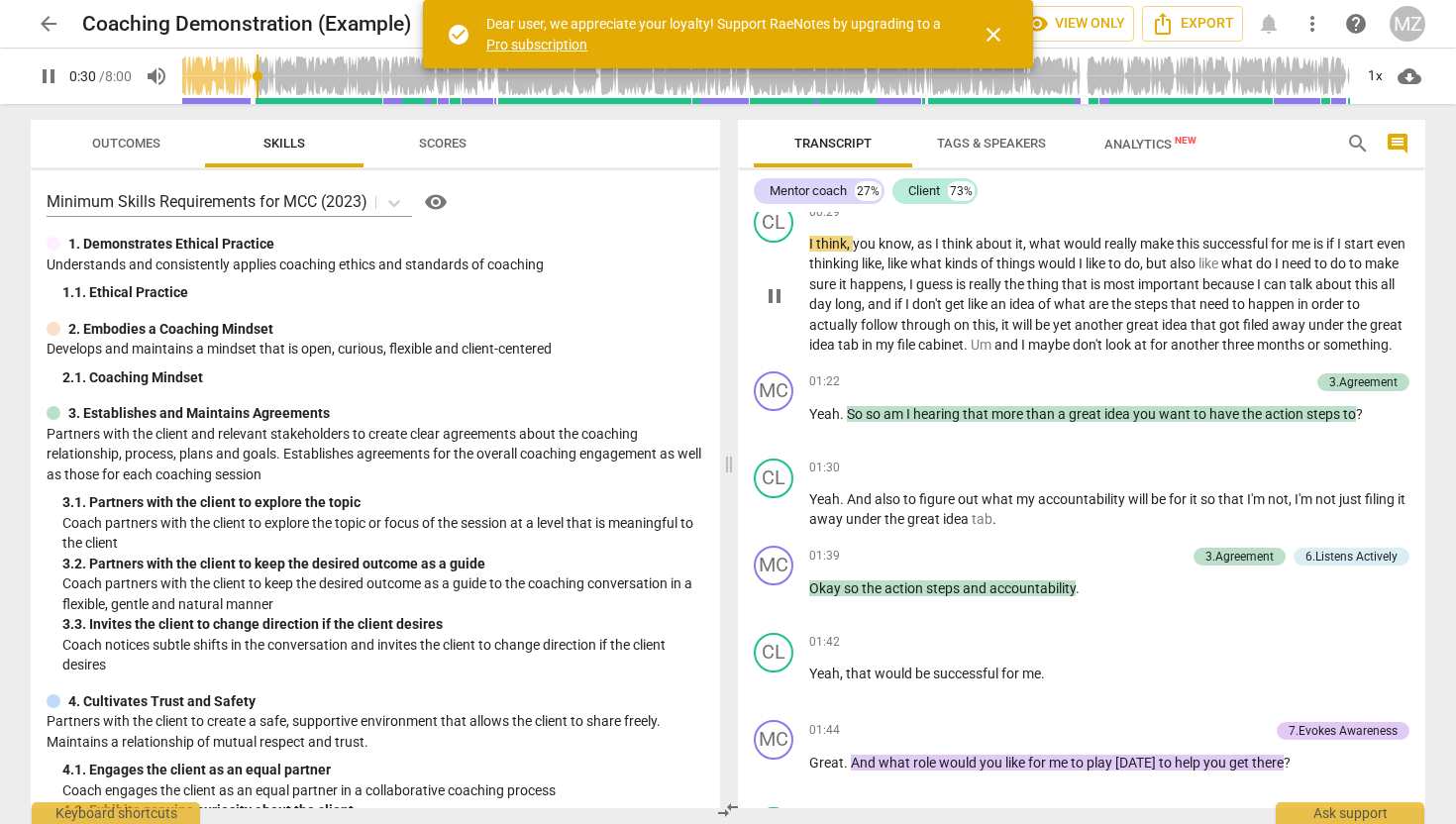 click on "." at bounding box center (1391, 345) 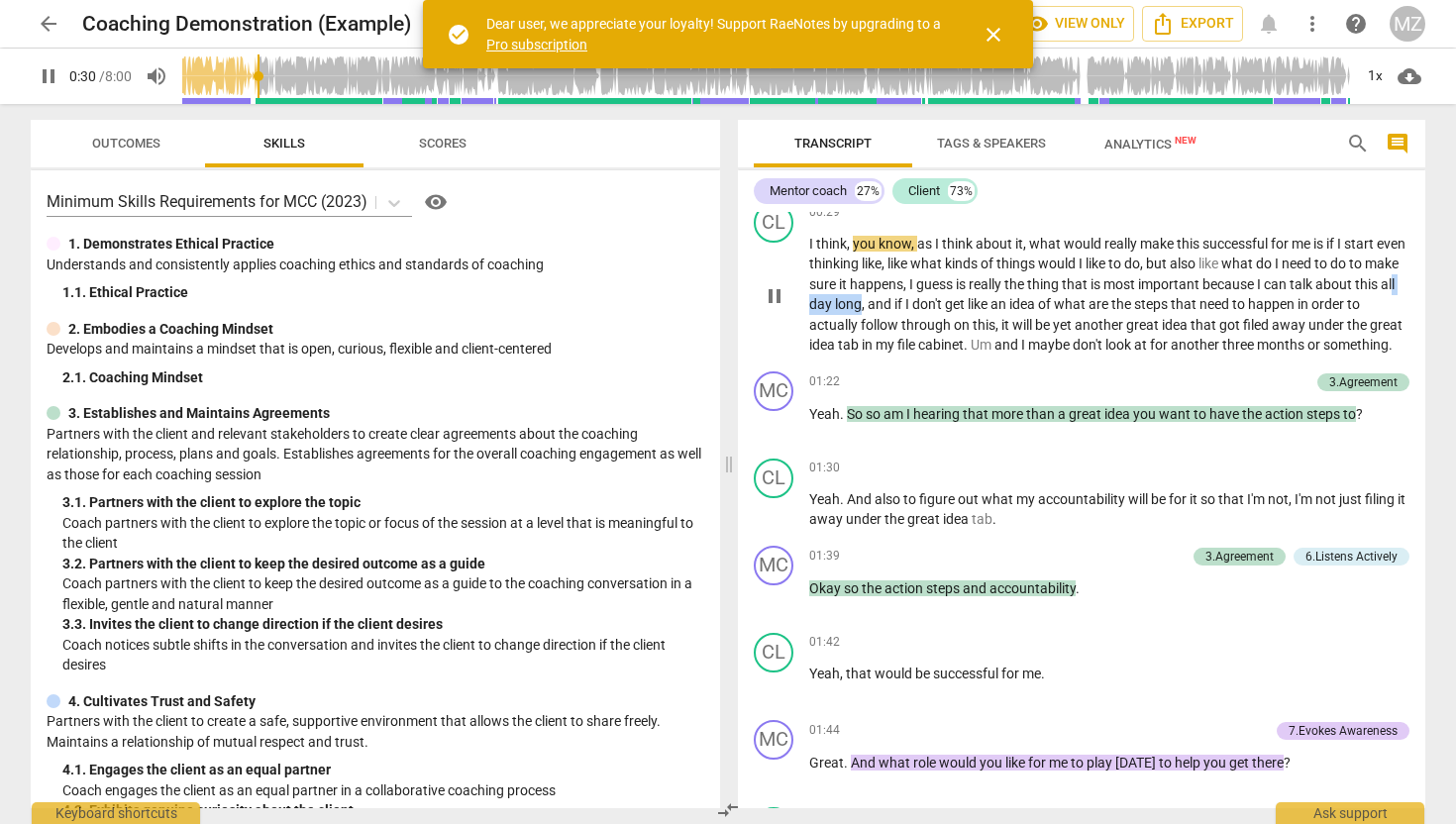 drag, startPoint x: 860, startPoint y: 296, endPoint x: 902, endPoint y: 299, distance: 42.107007 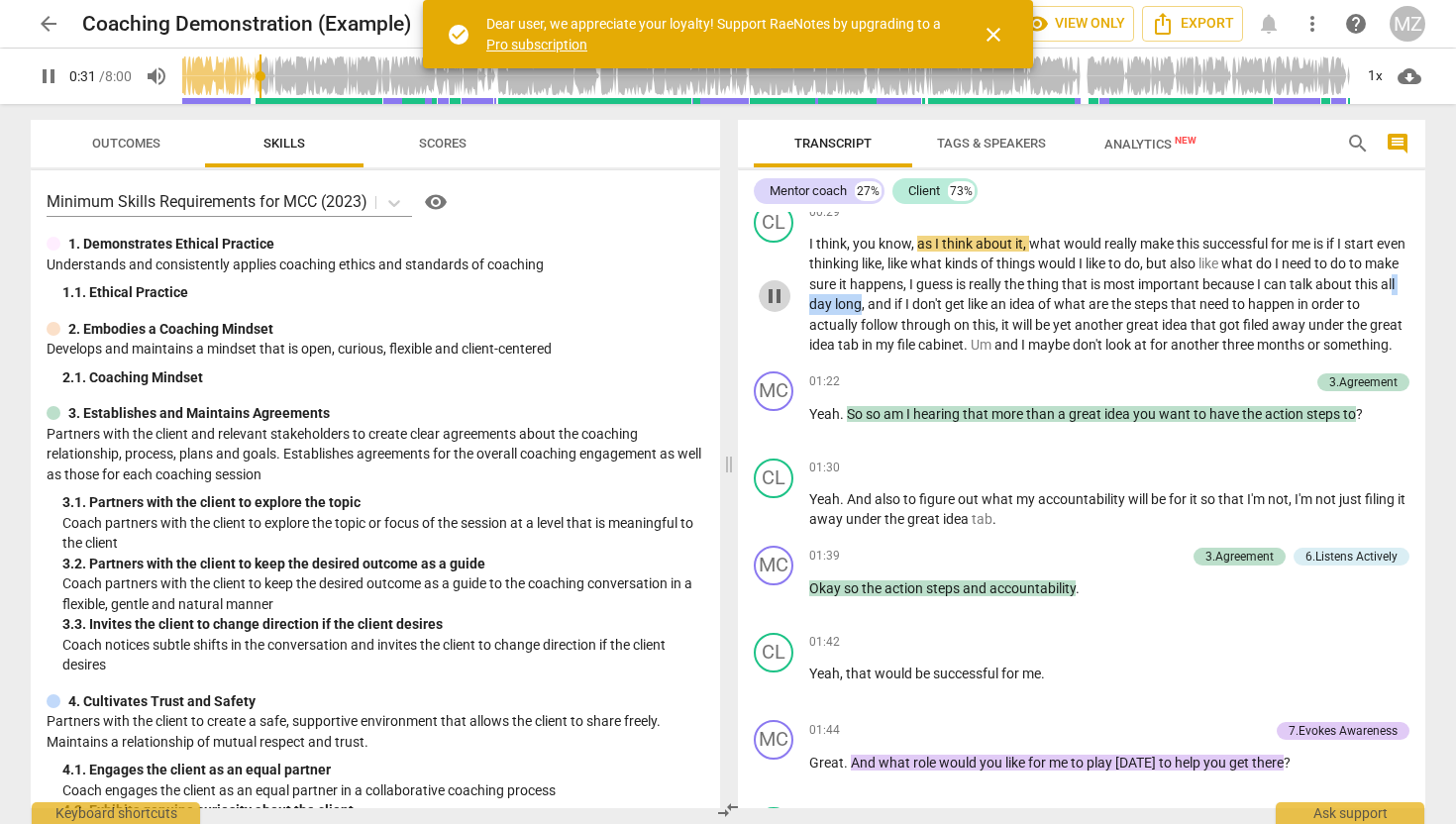 click on "pause" at bounding box center (775, 296) 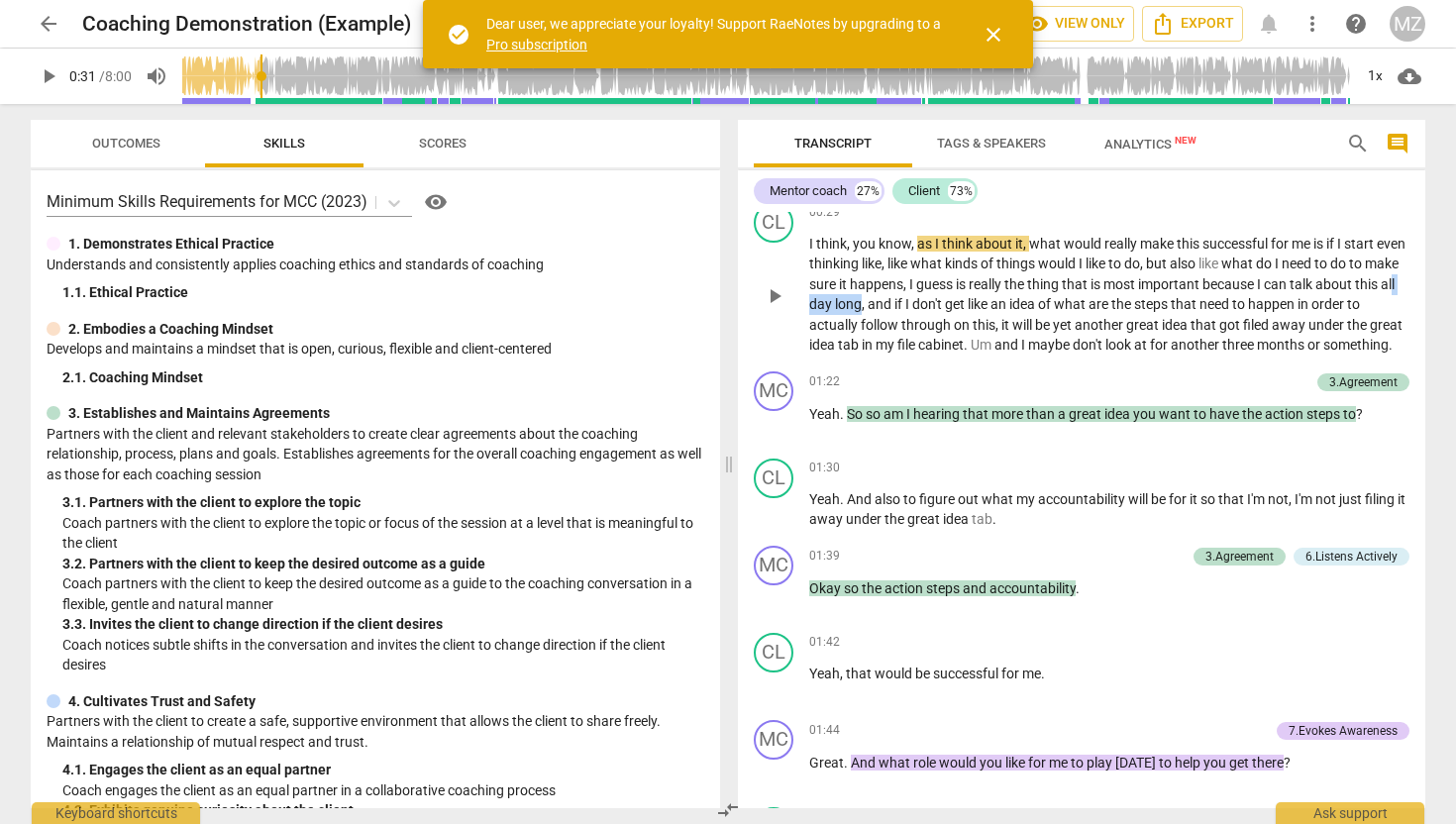 click on "play_arrow" at bounding box center (775, 296) 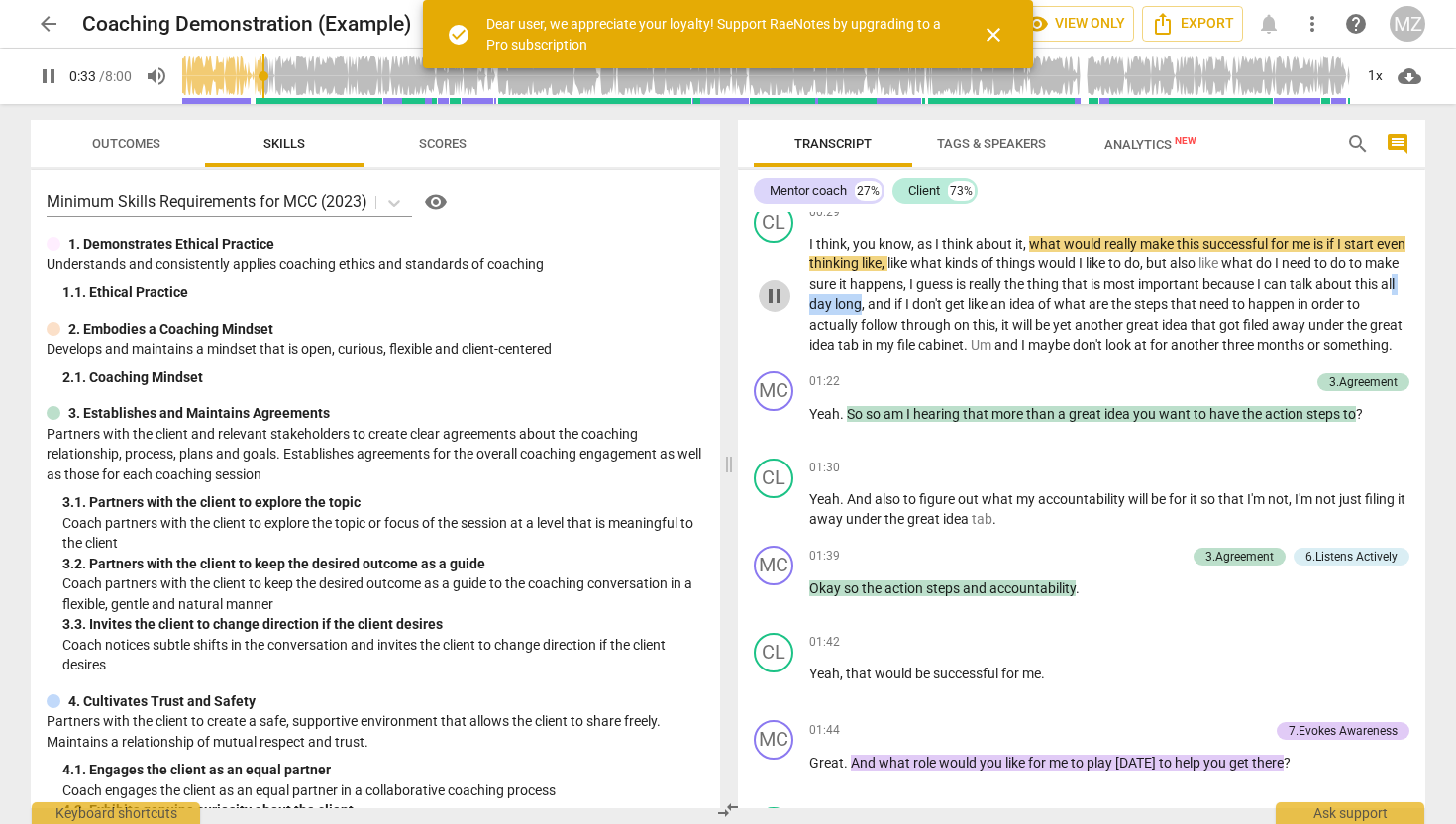 click on "pause" at bounding box center (775, 296) 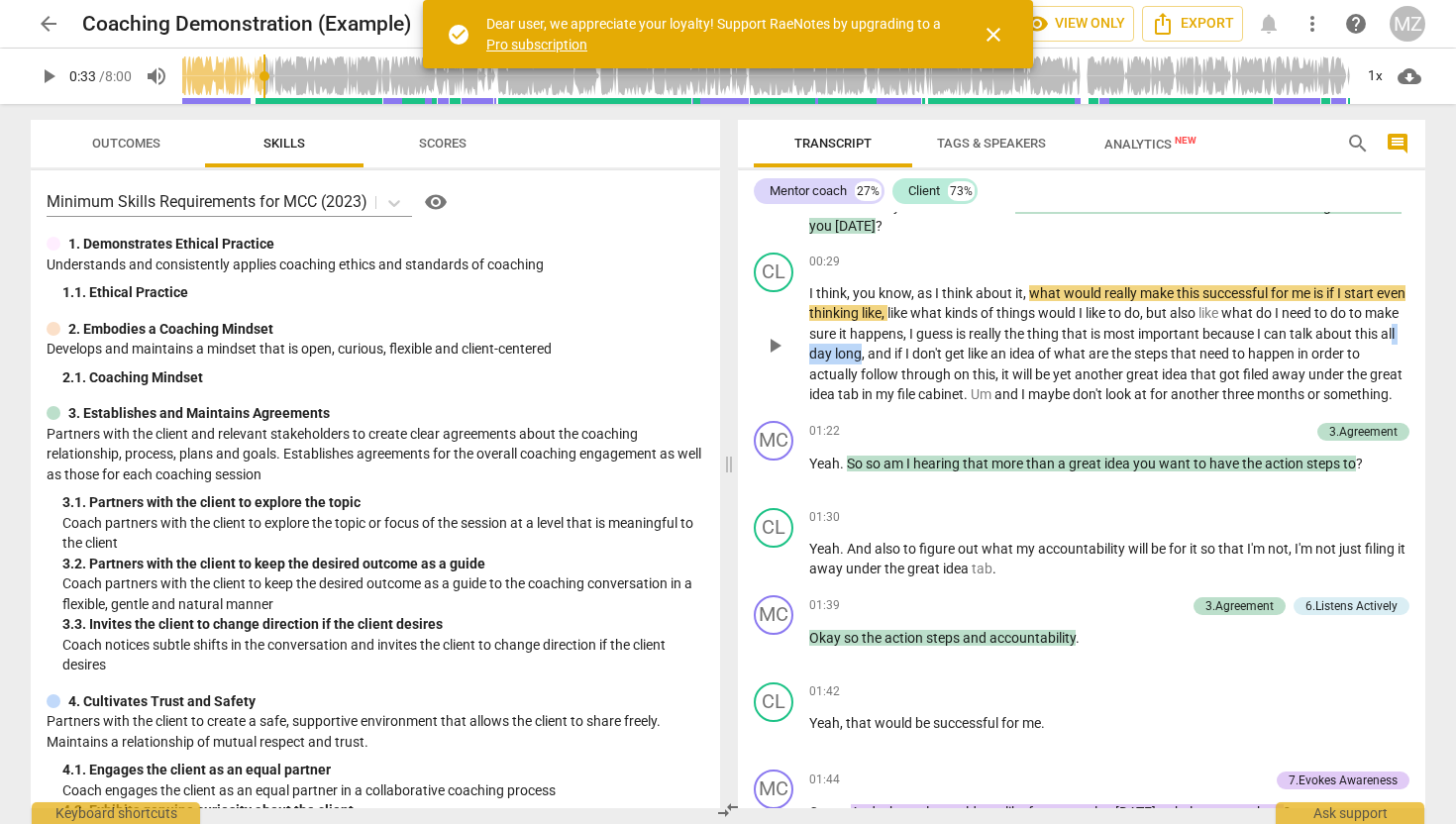 scroll, scrollTop: 117, scrollLeft: 0, axis: vertical 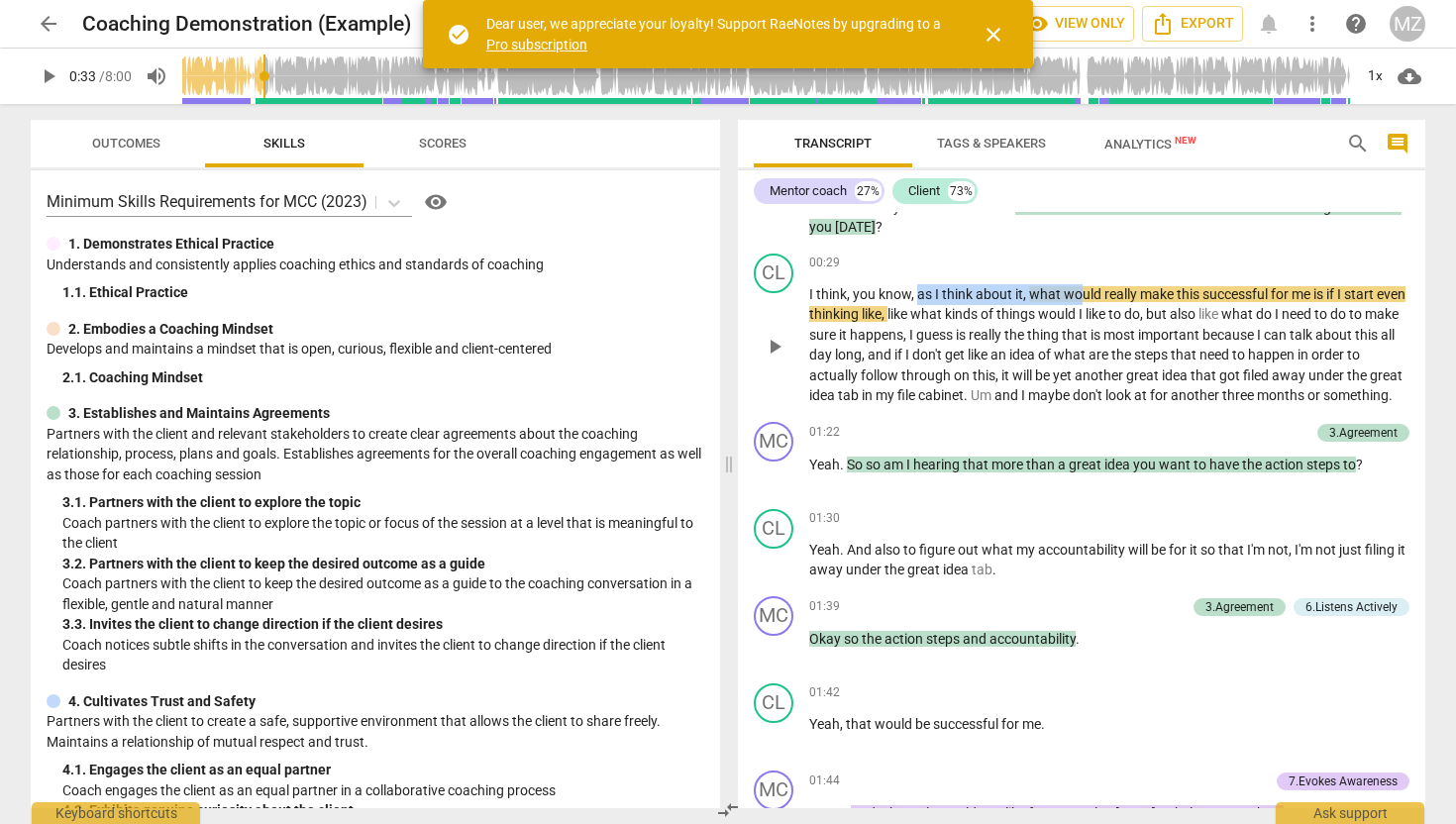 drag, startPoint x: 917, startPoint y: 284, endPoint x: 1168, endPoint y: 289, distance: 251.0498 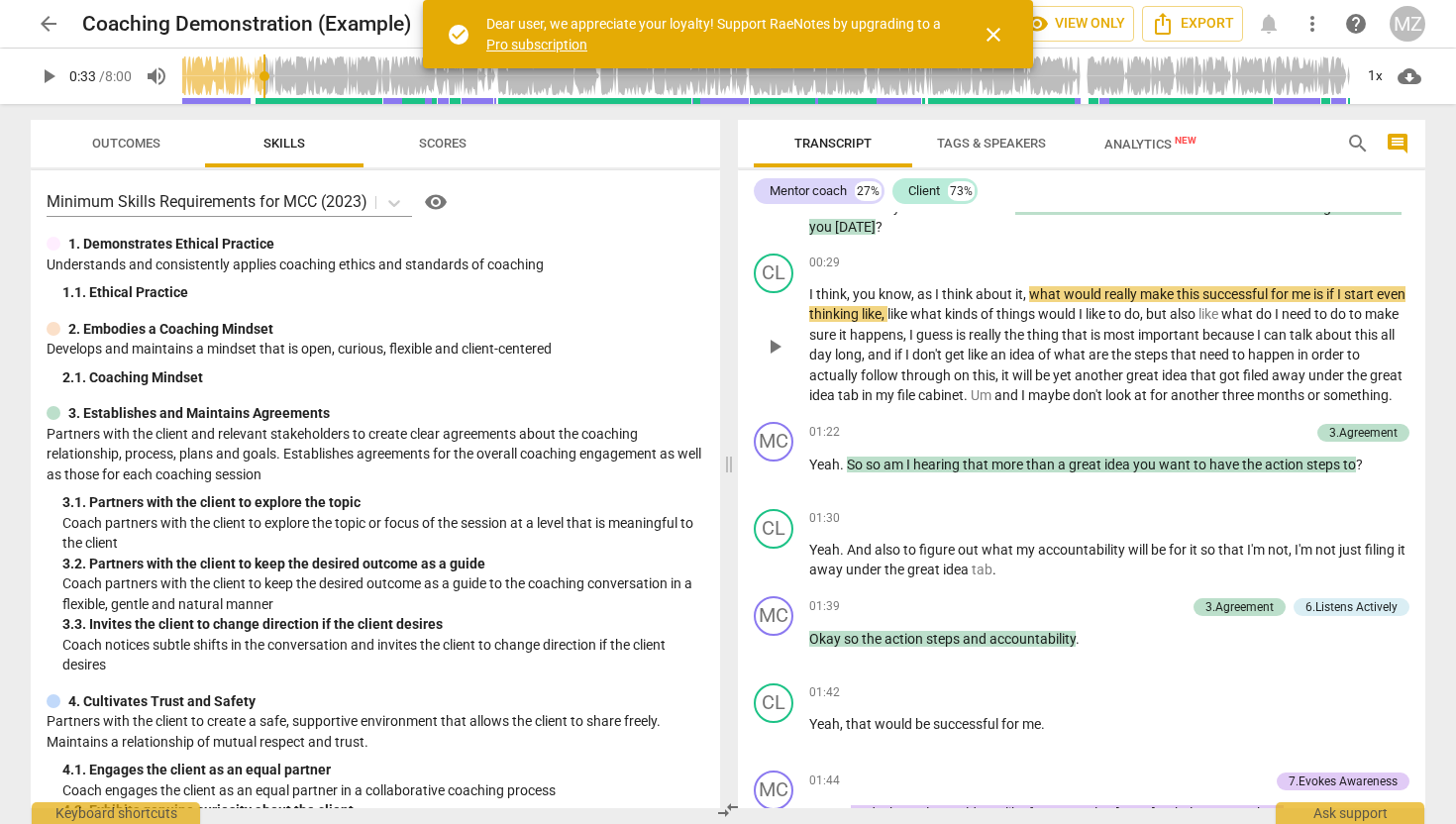 click on "make" at bounding box center (1158, 294) 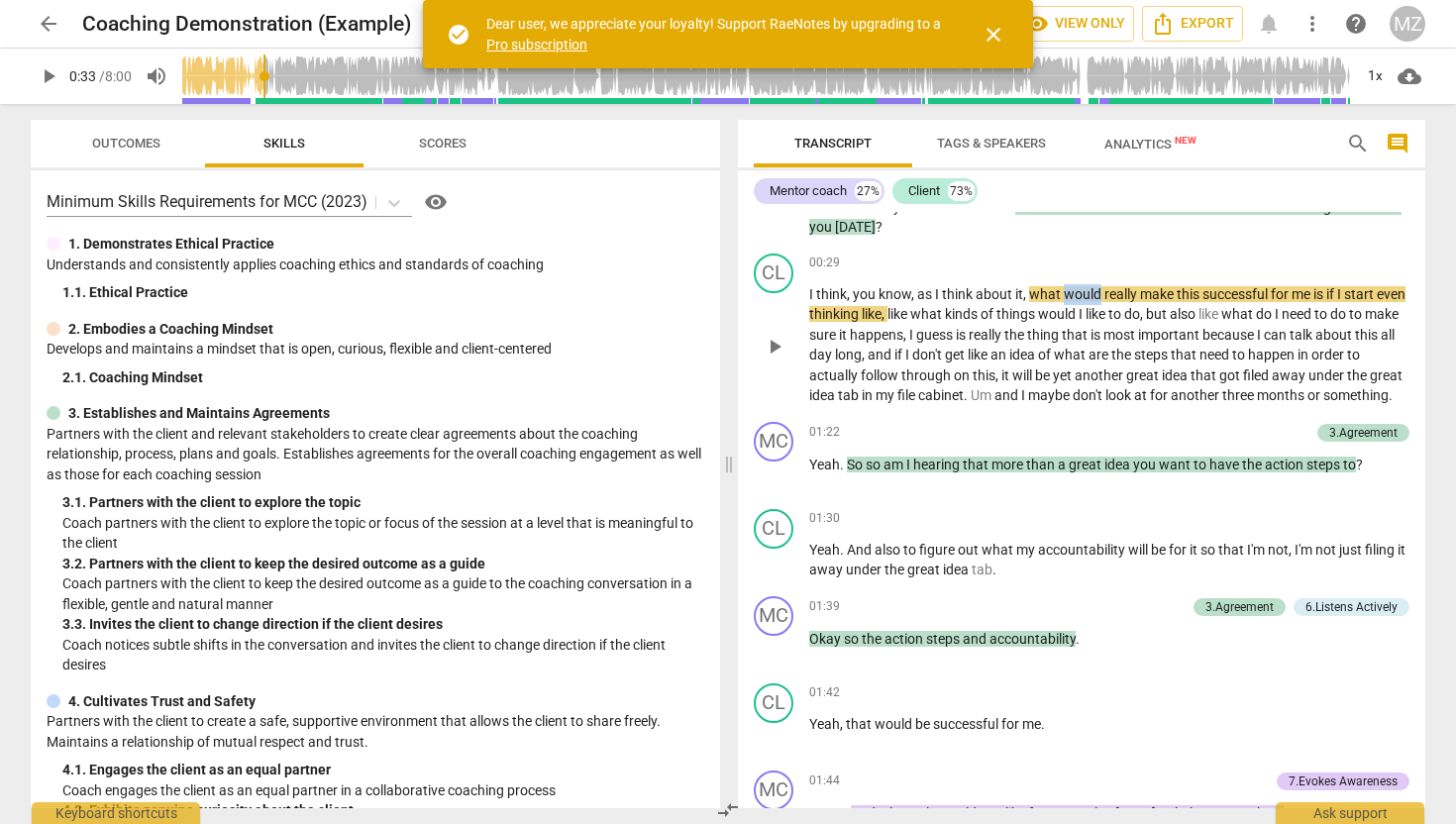 click on "would" at bounding box center [1084, 294] 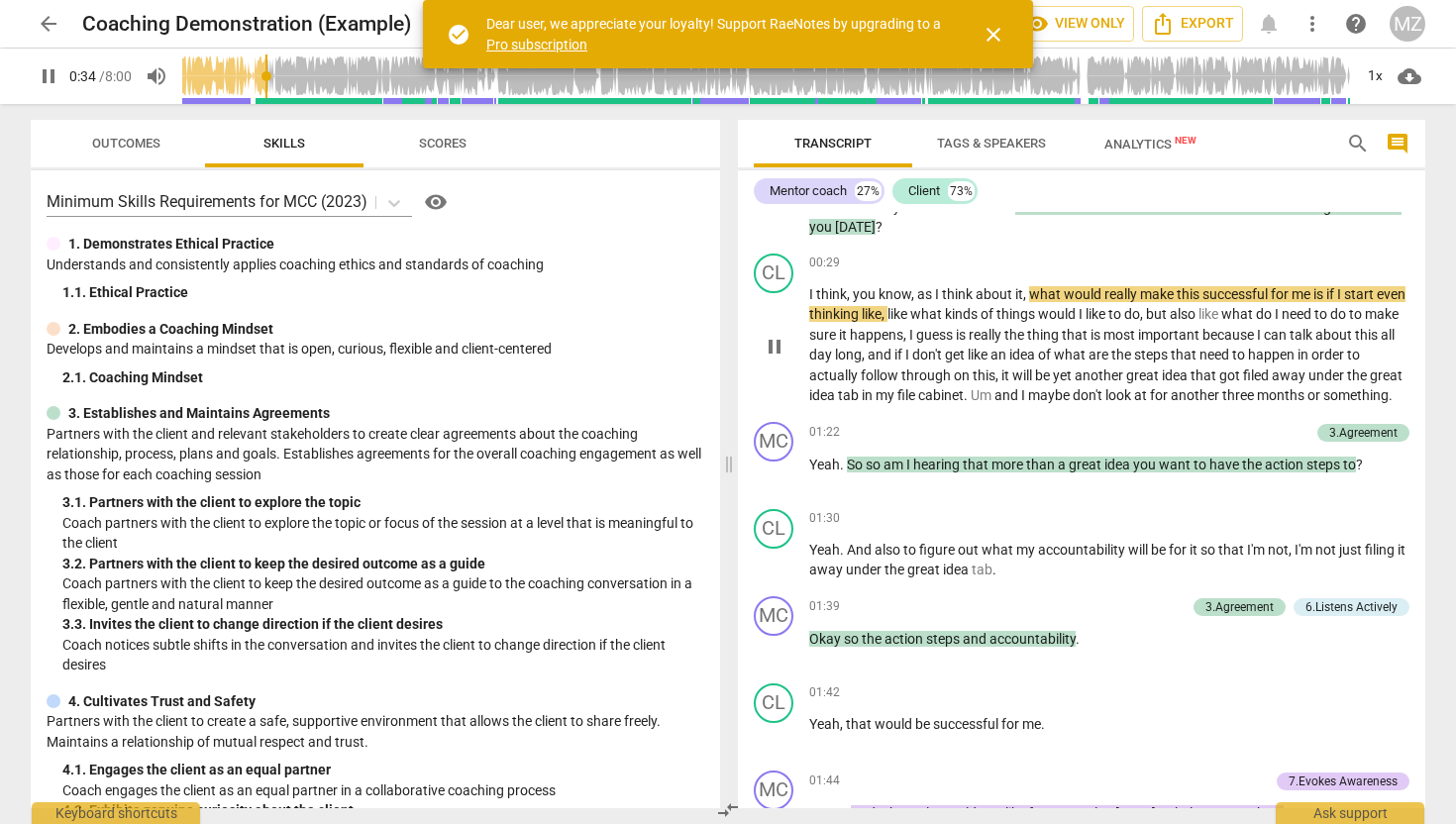 click on "idea" at bounding box center [1023, 355] 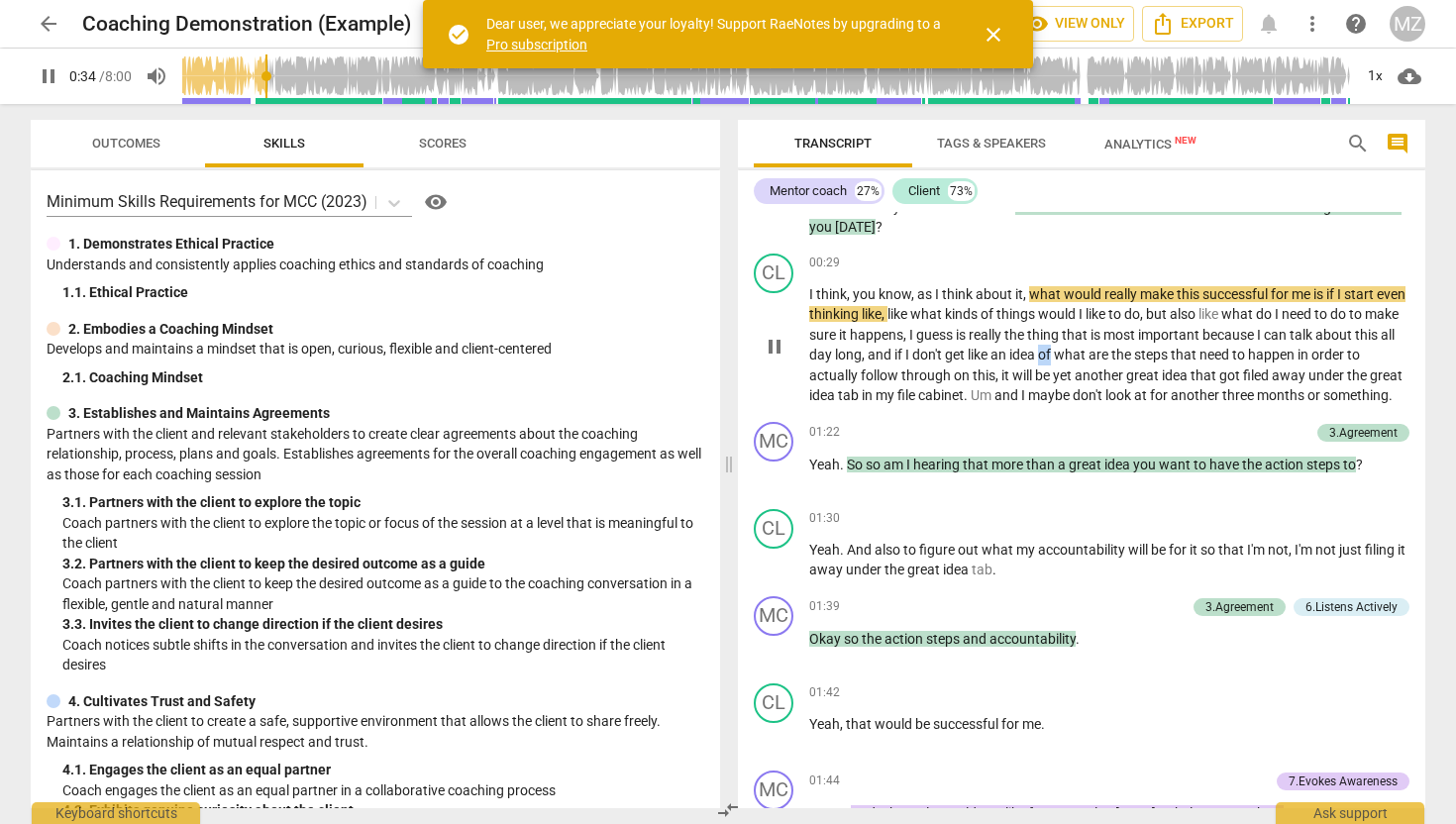 click on "idea" at bounding box center (1023, 355) 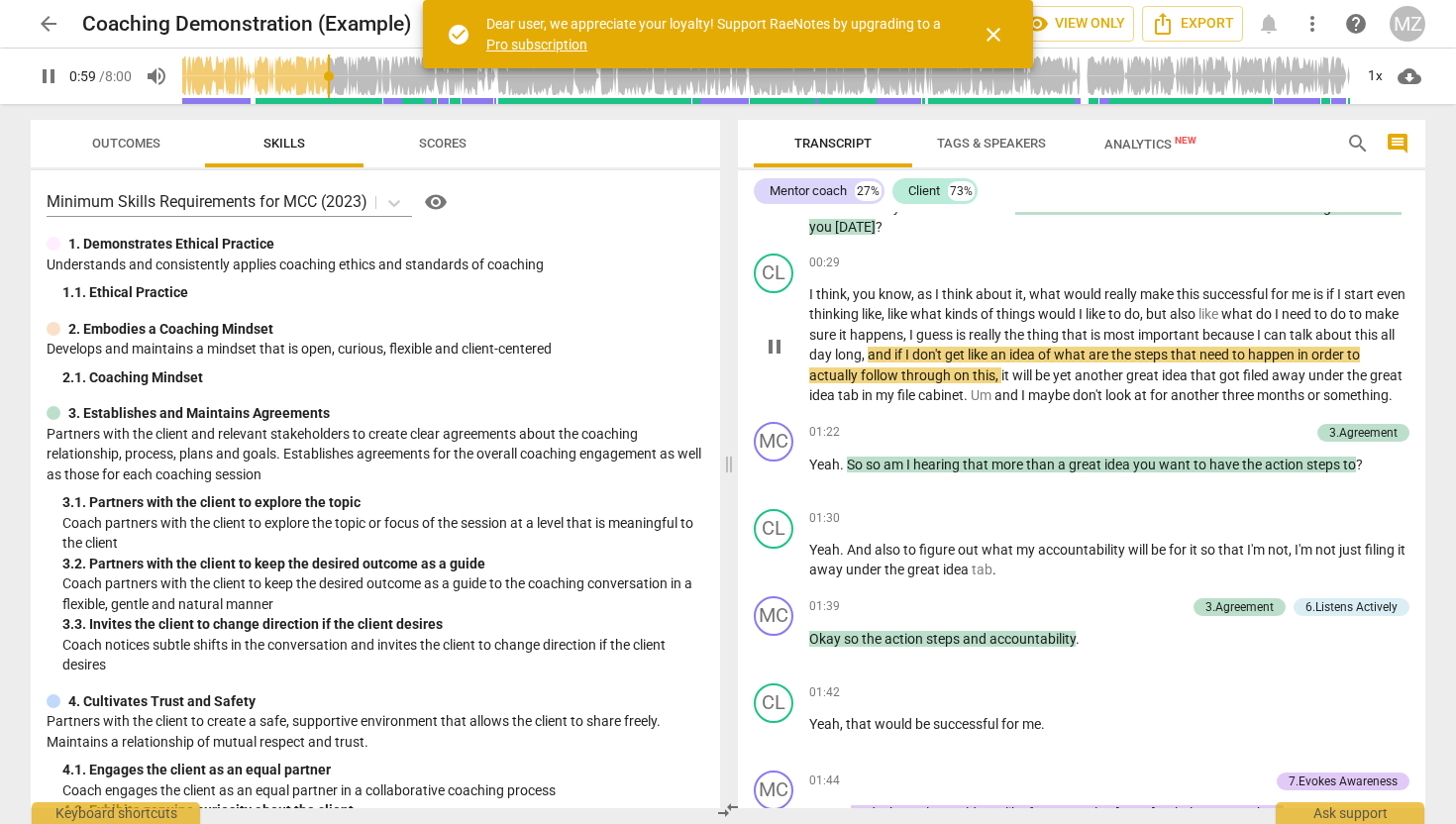 click on "would" at bounding box center (1058, 314) 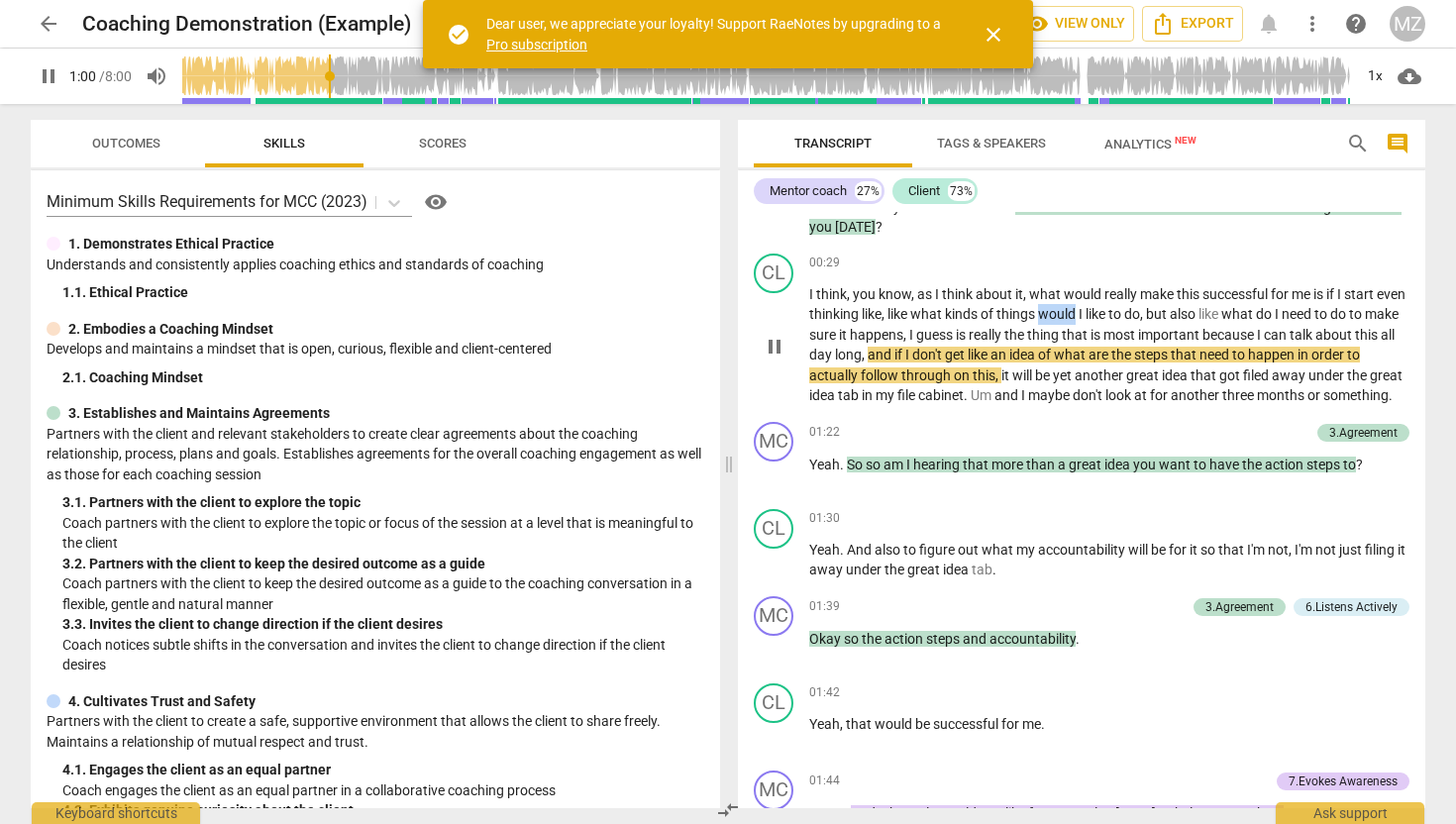 click on "would" at bounding box center [1058, 314] 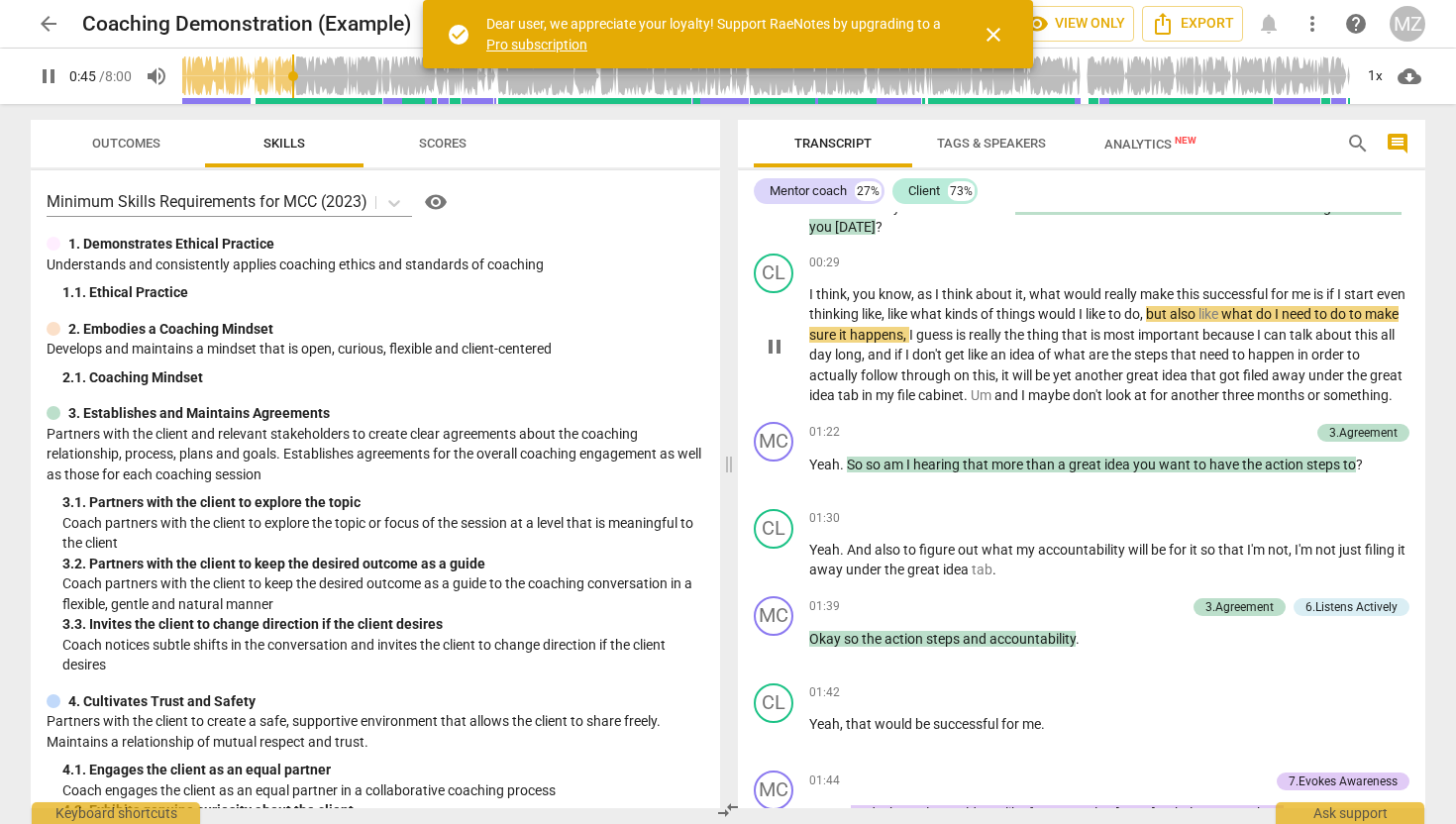 click on "will" at bounding box center (1023, 375) 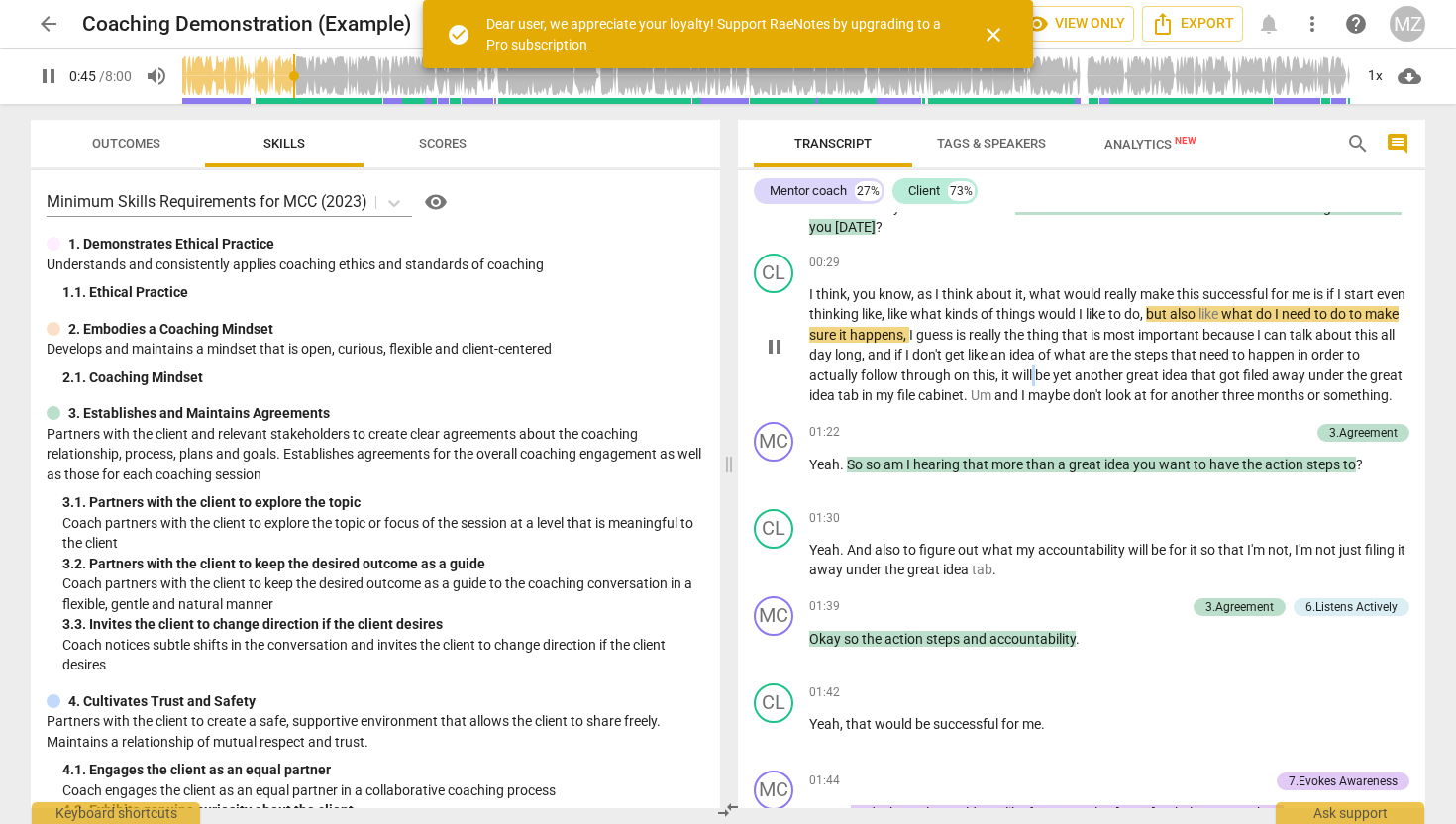 click on "will" at bounding box center (1023, 375) 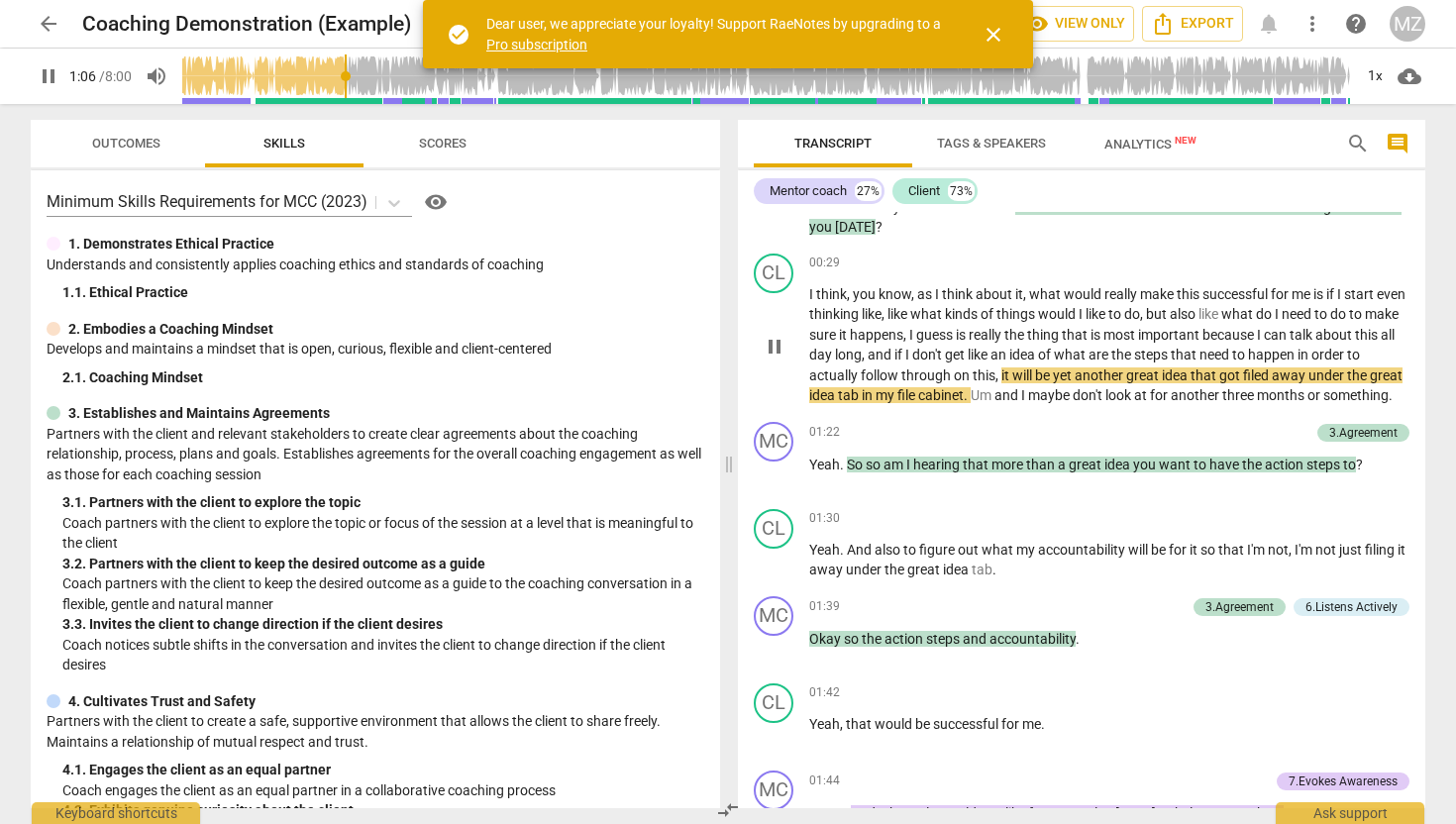 click on "I   think ,   you   know ,   as   I   think   about   it ,   what   would   really   make   this   successful   for   me   is   if   I   start   even   thinking   like ,   like   what   kinds   of   things   would   I   like   to   do ,   but   also   like   what   do   I   need   to   do   to   make   sure   it   happens ,   I   guess   is   really   the   thing   that   is   most   important   because   I   can   talk   about   this   all   day   long ,   and   if   I   don't   get   like   an   idea   of   what   are   the   steps   that   need   to   happen   in   order   to   actually   follow   through   on   this ,   it   will   be   yet   another   great   idea   that   got   filed   away   under   the   great   idea   tab   in   my   file   cabinet .   Um   and   I   maybe   don't   look   at   for   another   three   months   or   something ." at bounding box center [1109, 345] 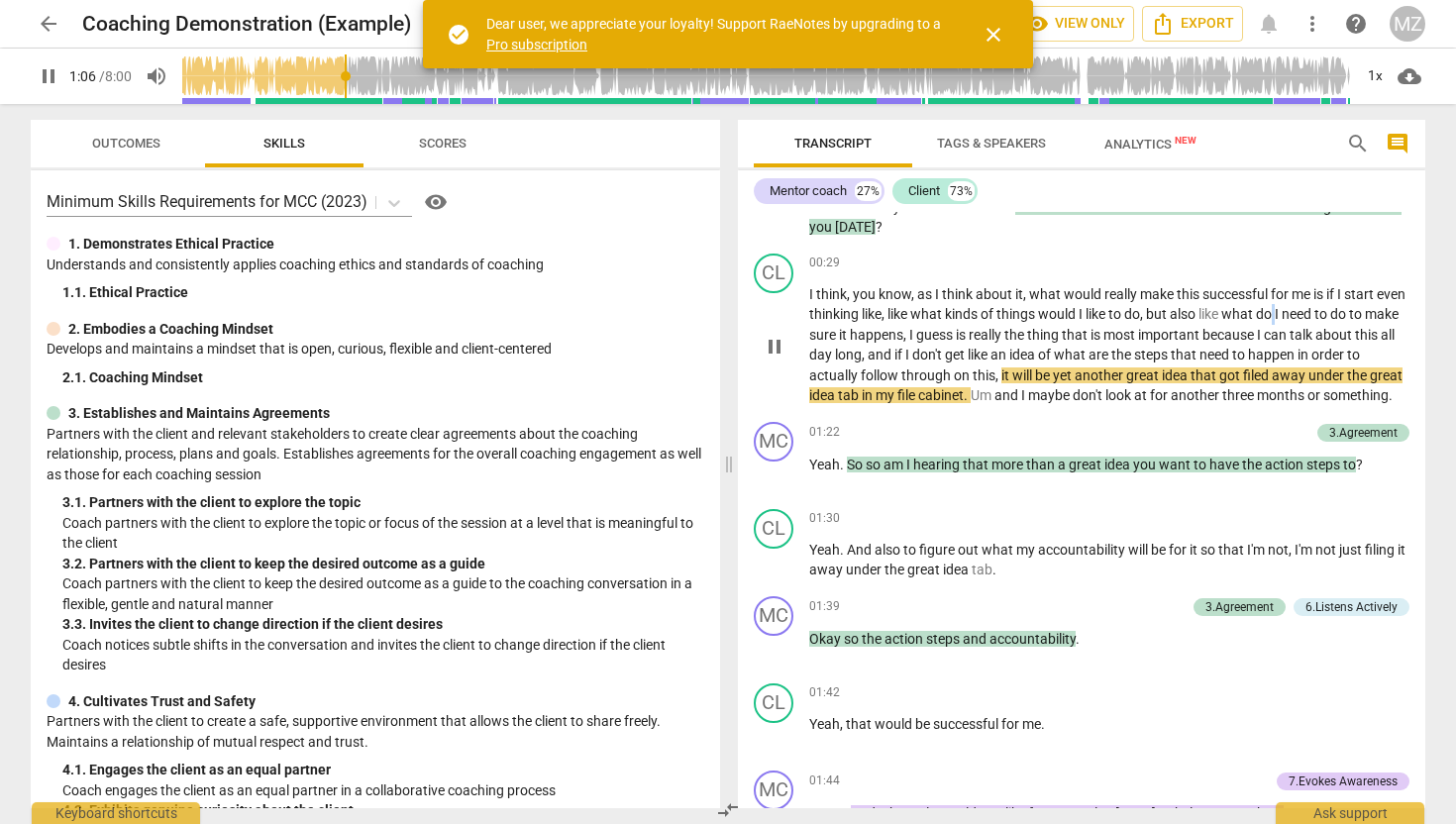 click on "I   think ,   you   know ,   as   I   think   about   it ,   what   would   really   make   this   successful   for   me   is   if   I   start   even   thinking   like ,   like   what   kinds   of   things   would   I   like   to   do ,   but   also   like   what   do   I   need   to   do   to   make   sure   it   happens ,   I   guess   is   really   the   thing   that   is   most   important   because   I   can   talk   about   this   all   day   long ,   and   if   I   don't   get   like   an   idea   of   what   are   the   steps   that   need   to   happen   in   order   to   actually   follow   through   on   this ,   it   will   be   yet   another   great   idea   that   got   filed   away   under   the   great   idea   tab   in   my   file   cabinet .   Um   and   I   maybe   don't   look   at   for   another   three   months   or   something ." at bounding box center [1109, 345] 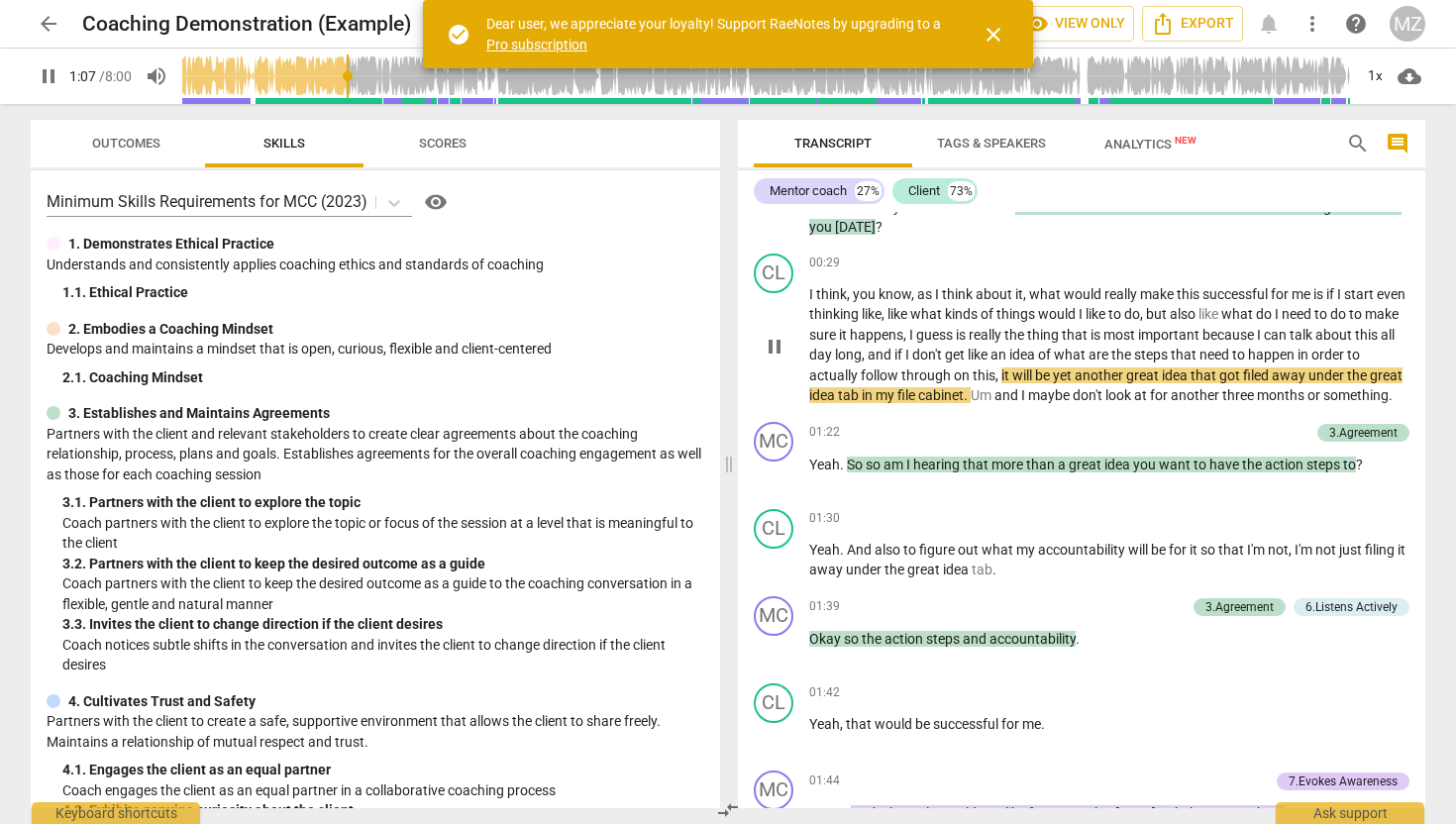 click on "do" at bounding box center (1265, 314) 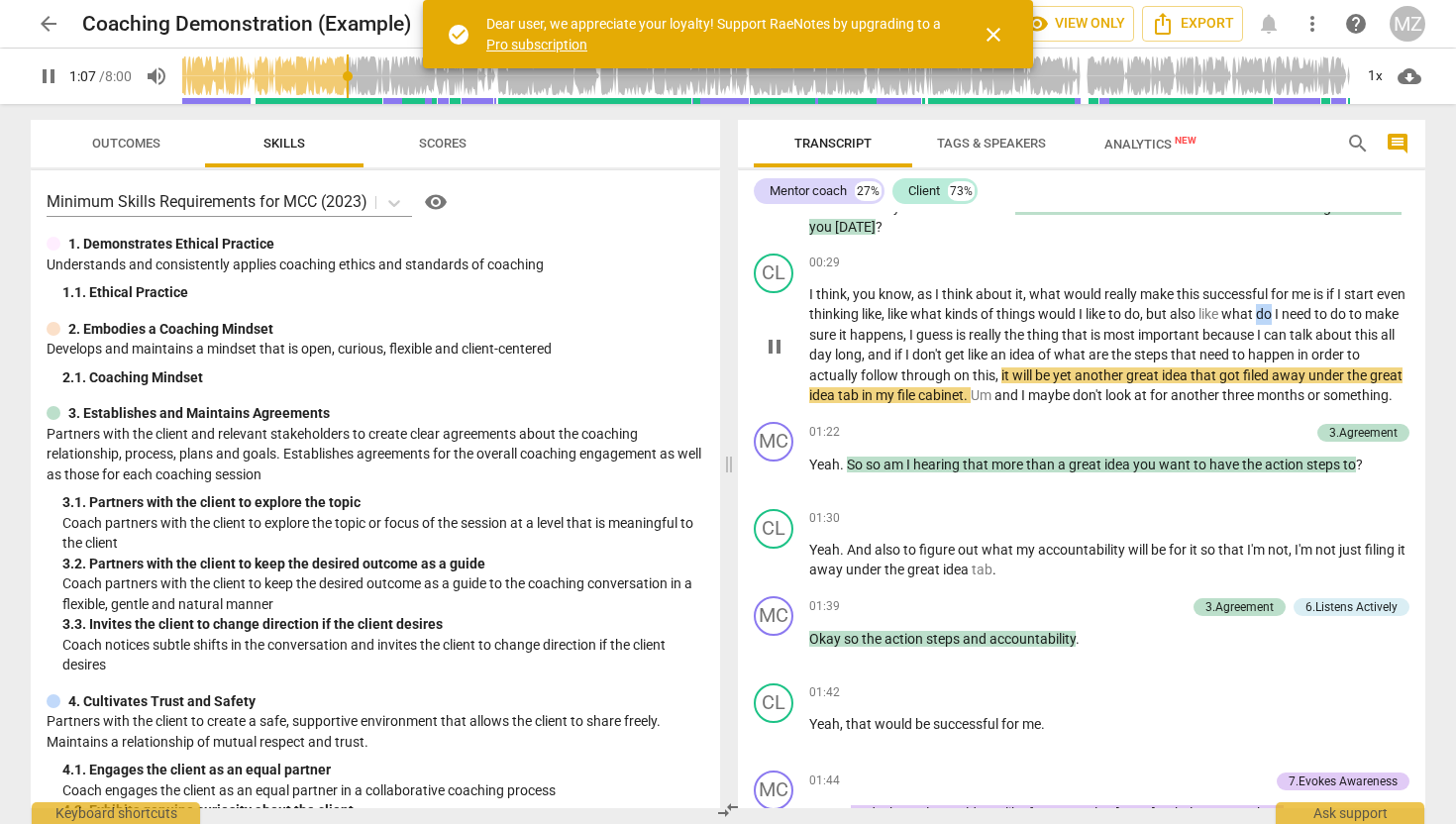 click on "do" at bounding box center [1265, 314] 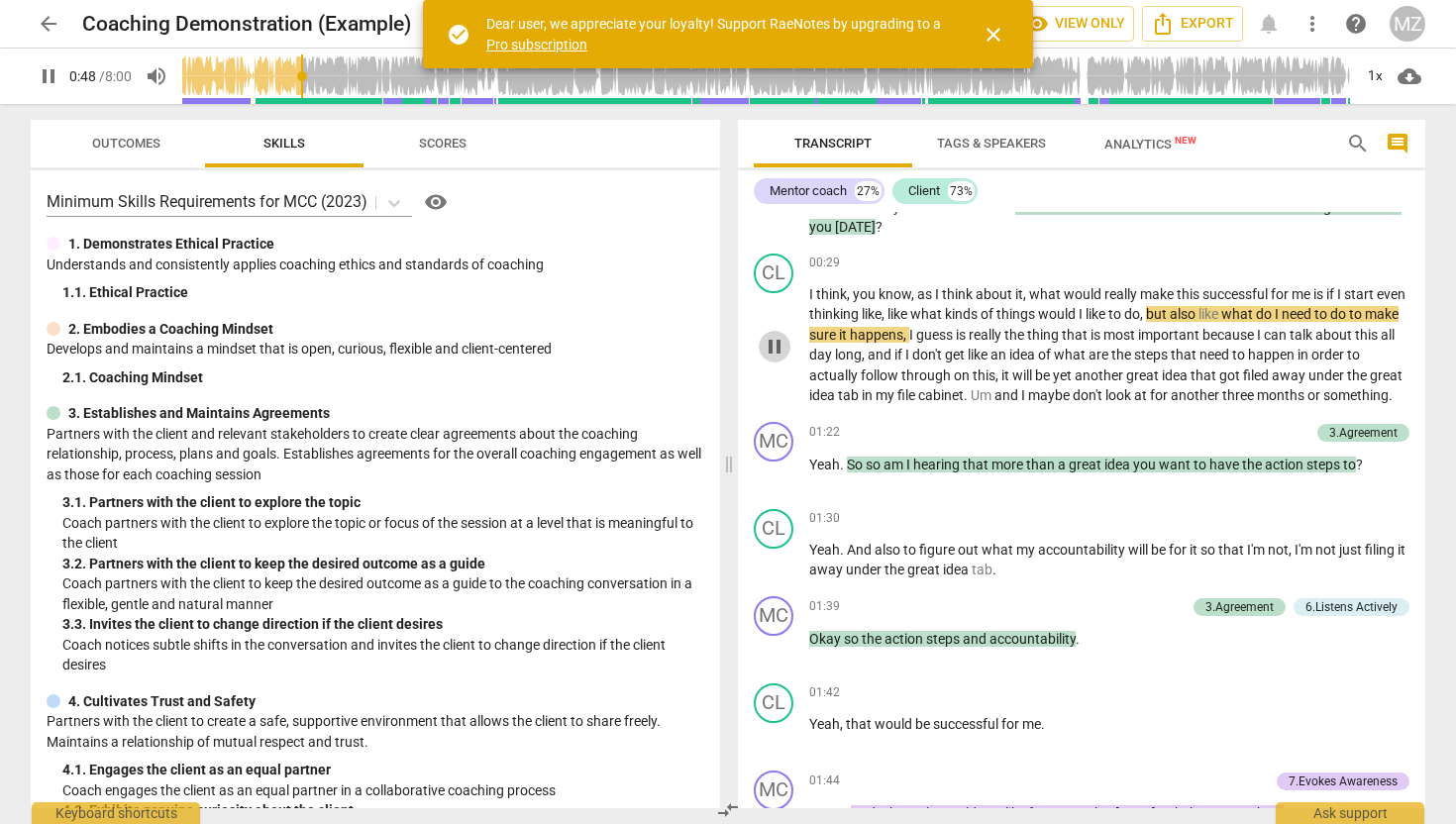 click on "pause" at bounding box center (775, 347) 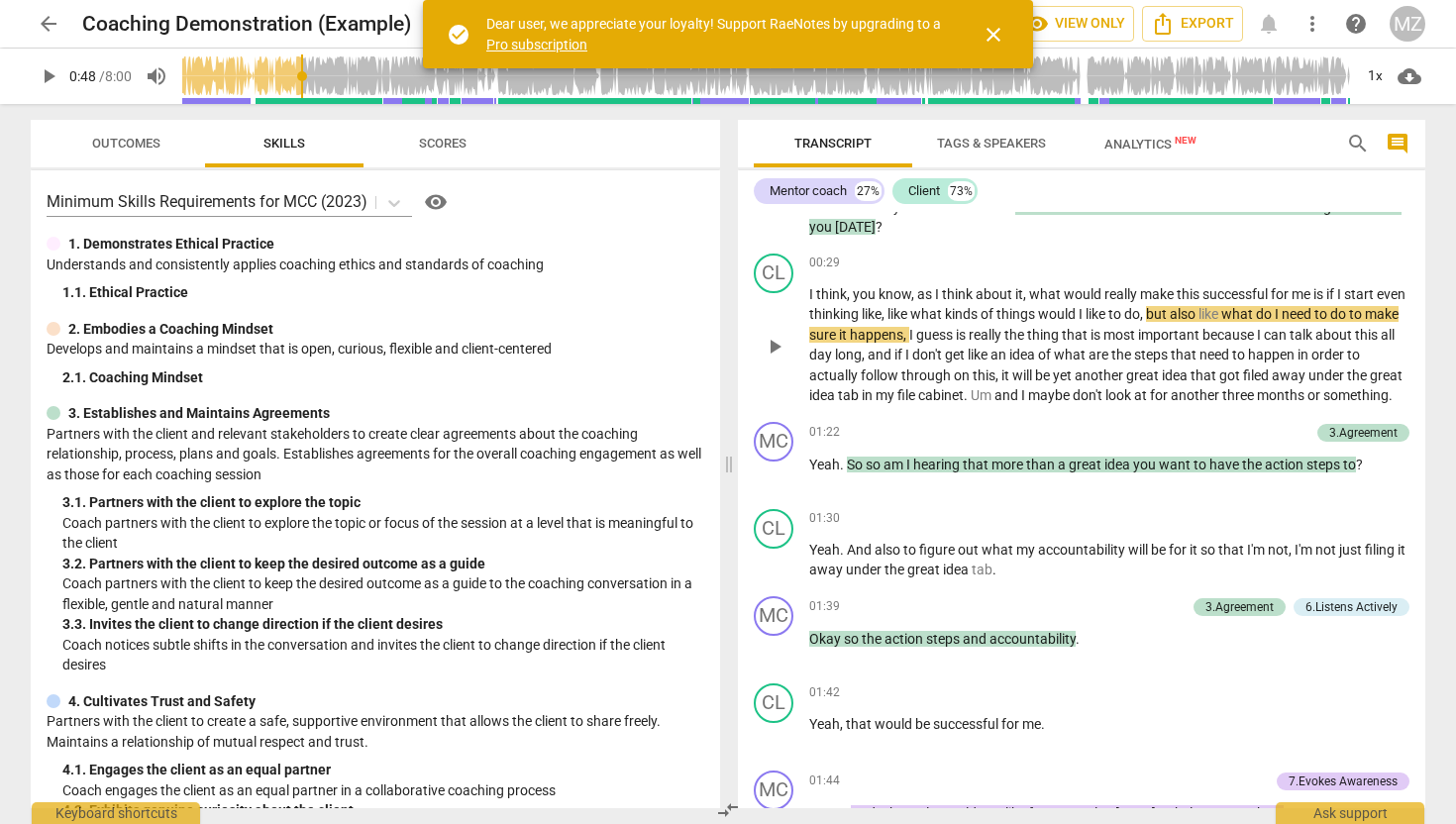 click on "it" at bounding box center (1006, 375) 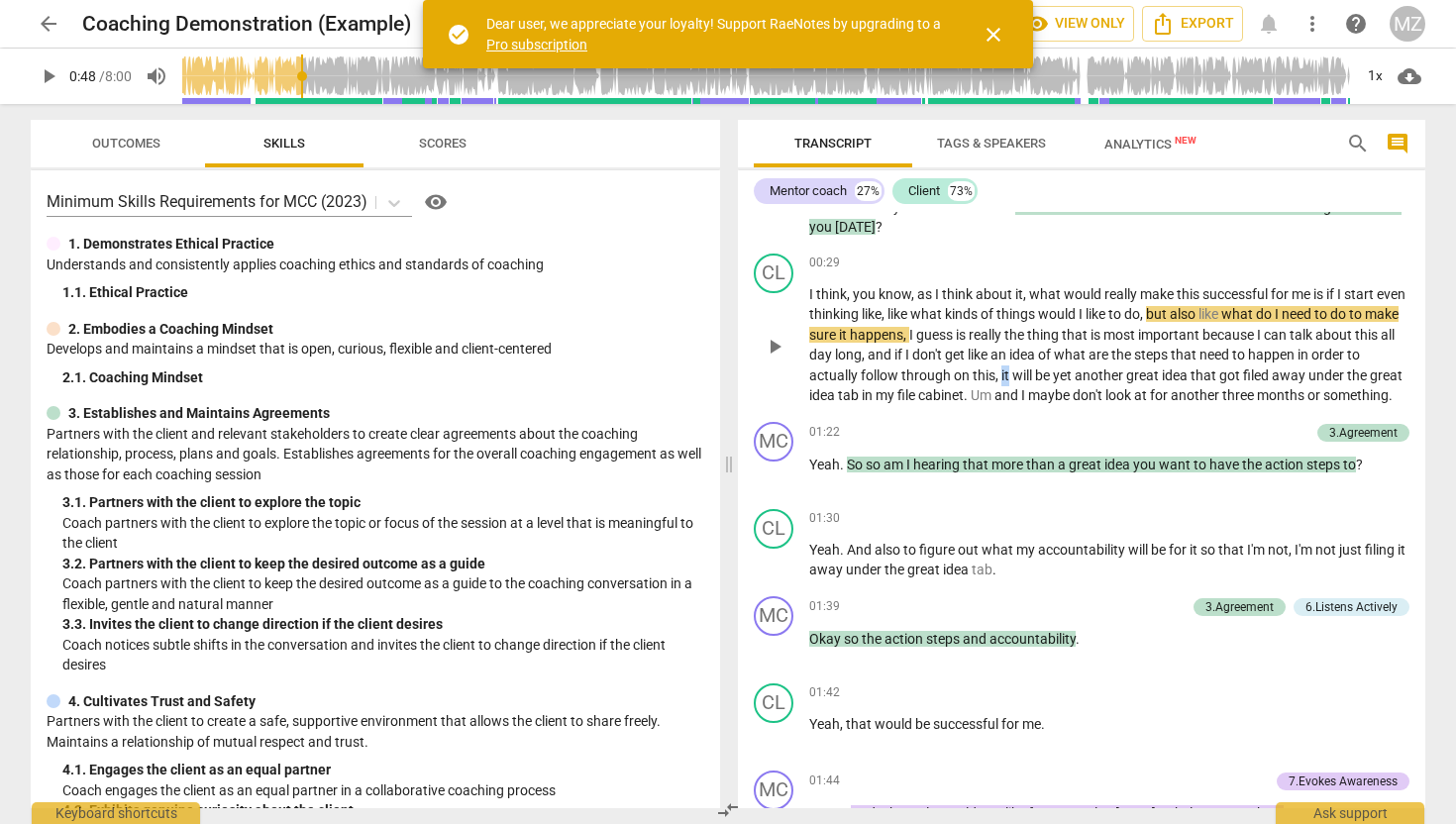 click on "it" at bounding box center [1006, 375] 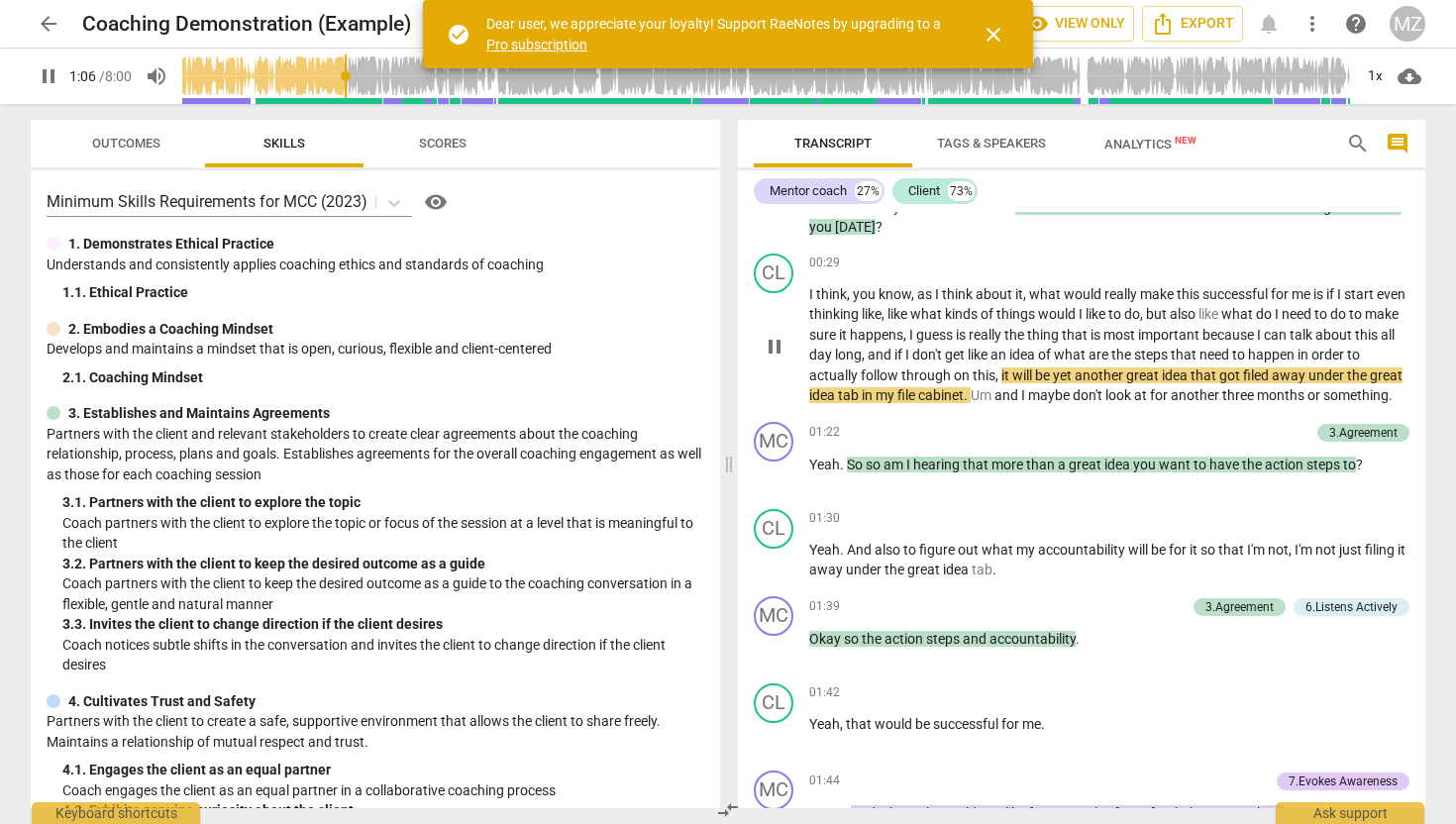 click on "as" at bounding box center (926, 294) 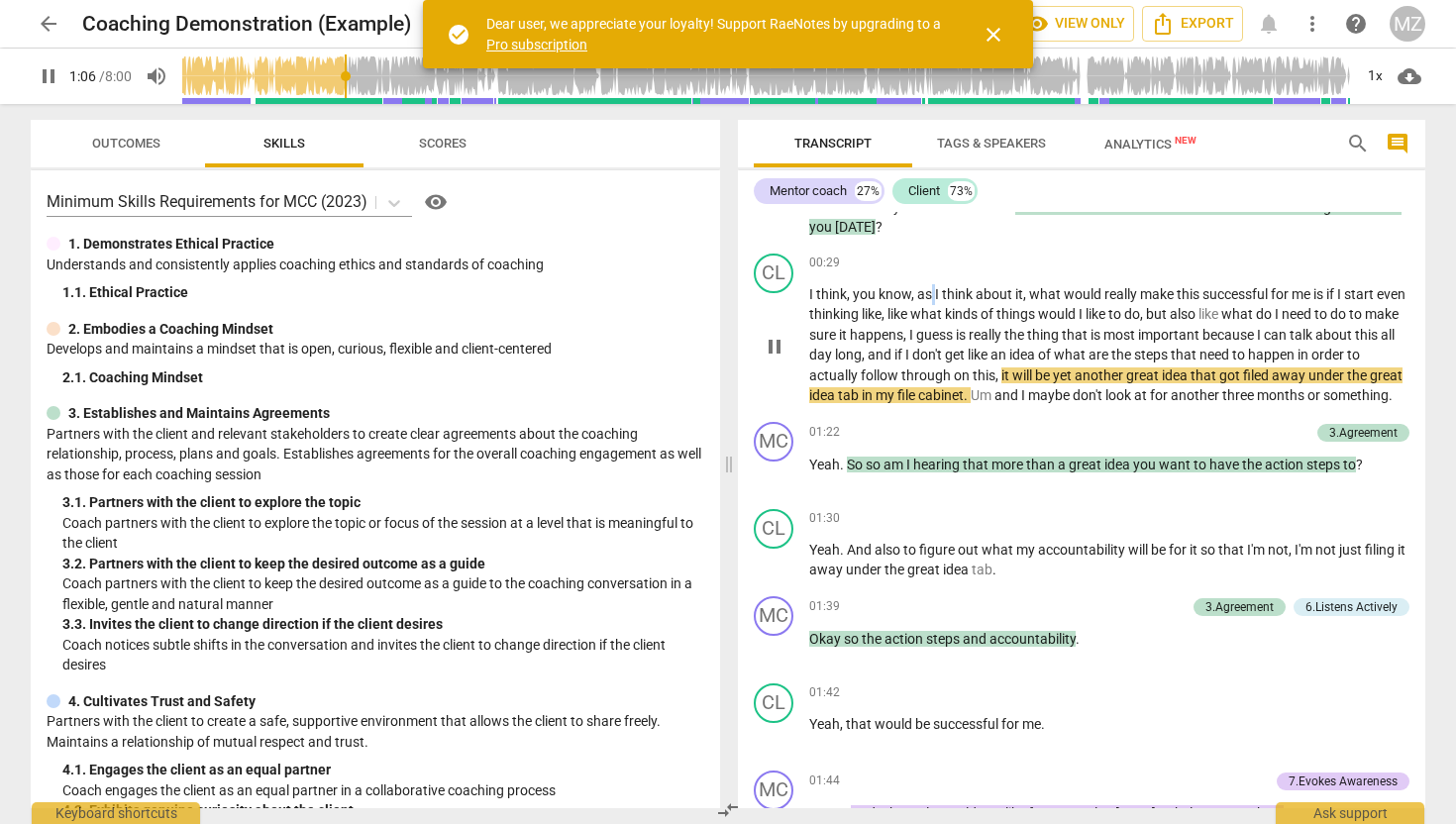 click on "as" at bounding box center [926, 294] 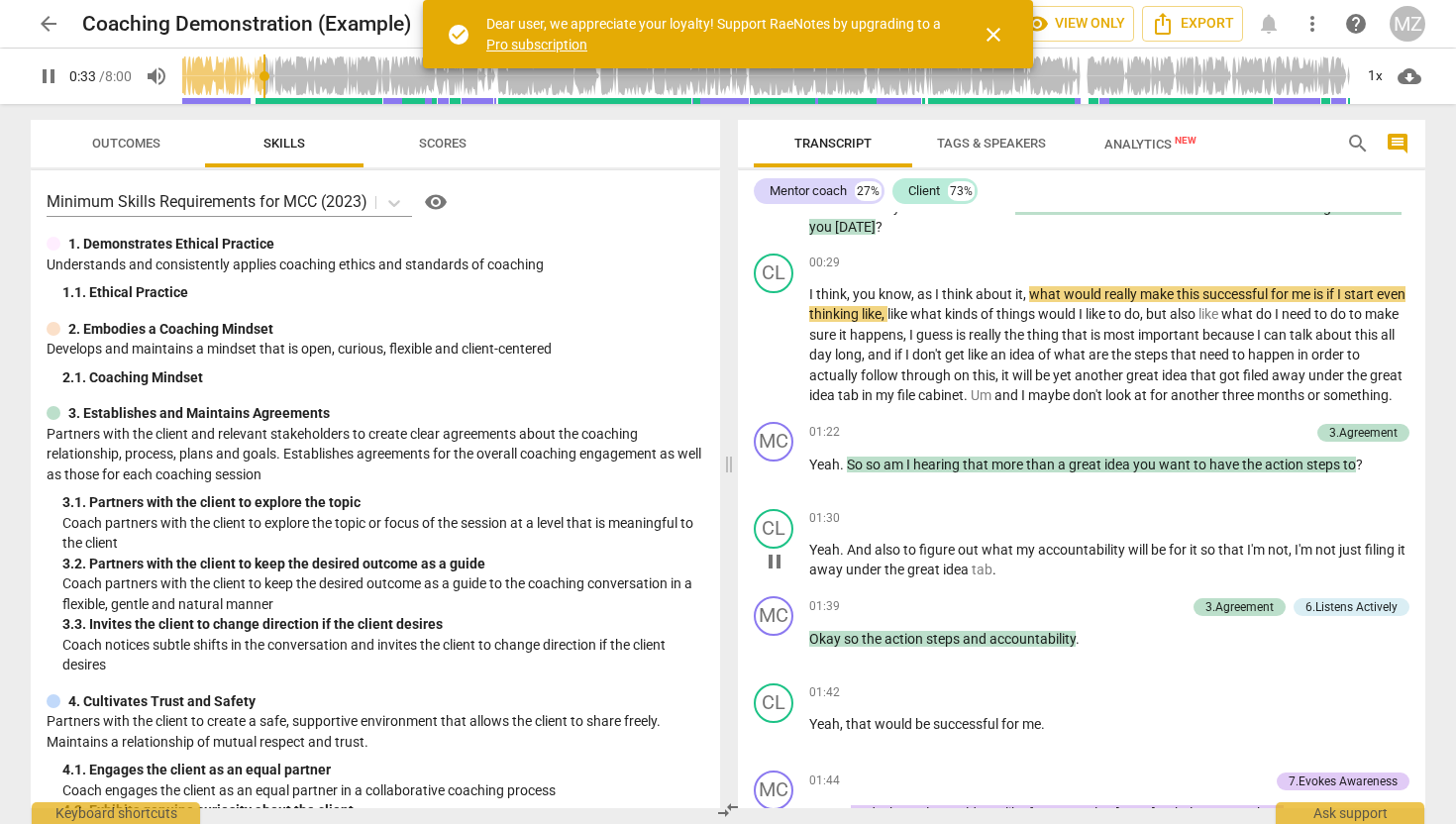 click on "And" at bounding box center (861, 550) 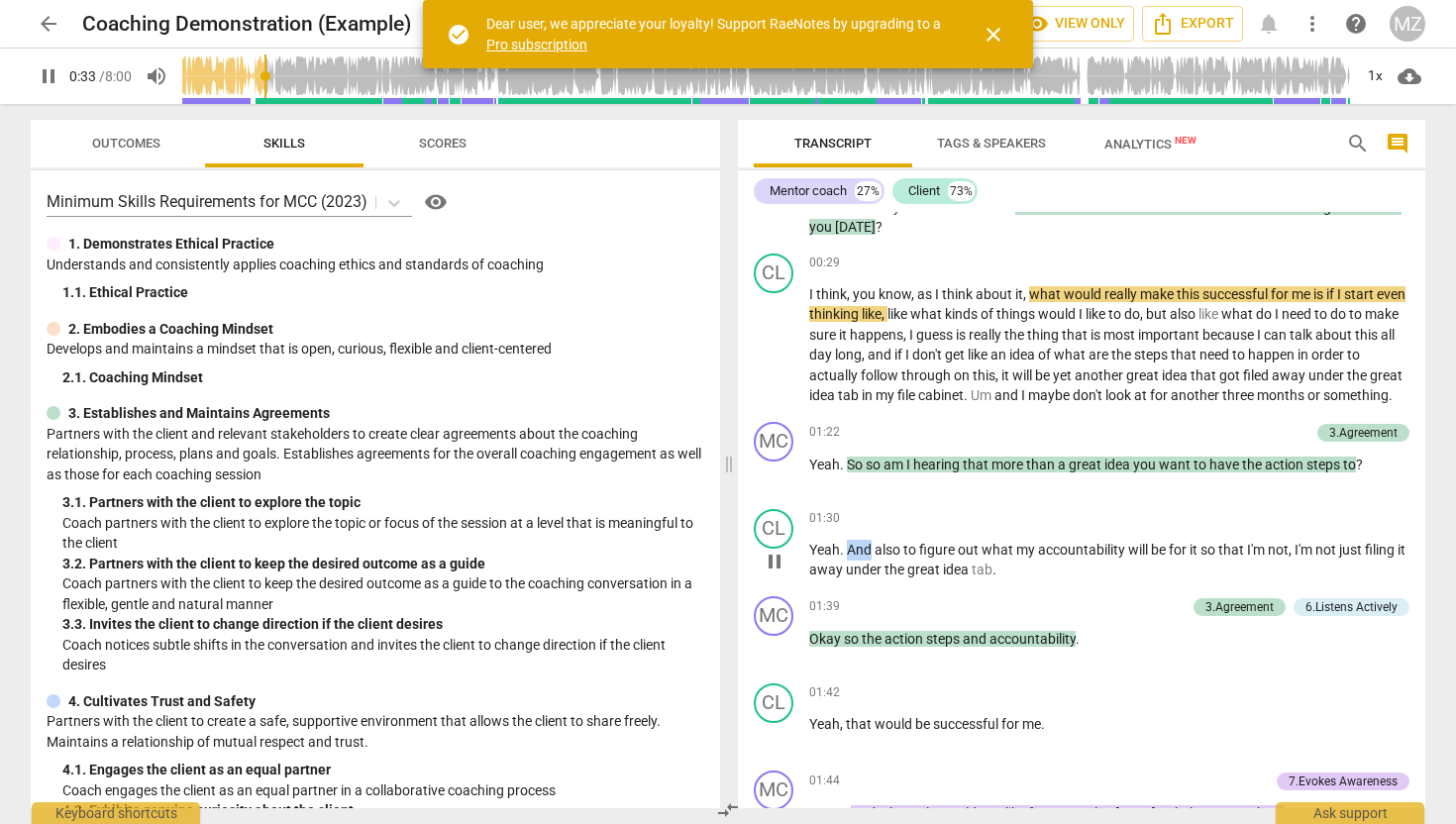 click on "And" at bounding box center [861, 550] 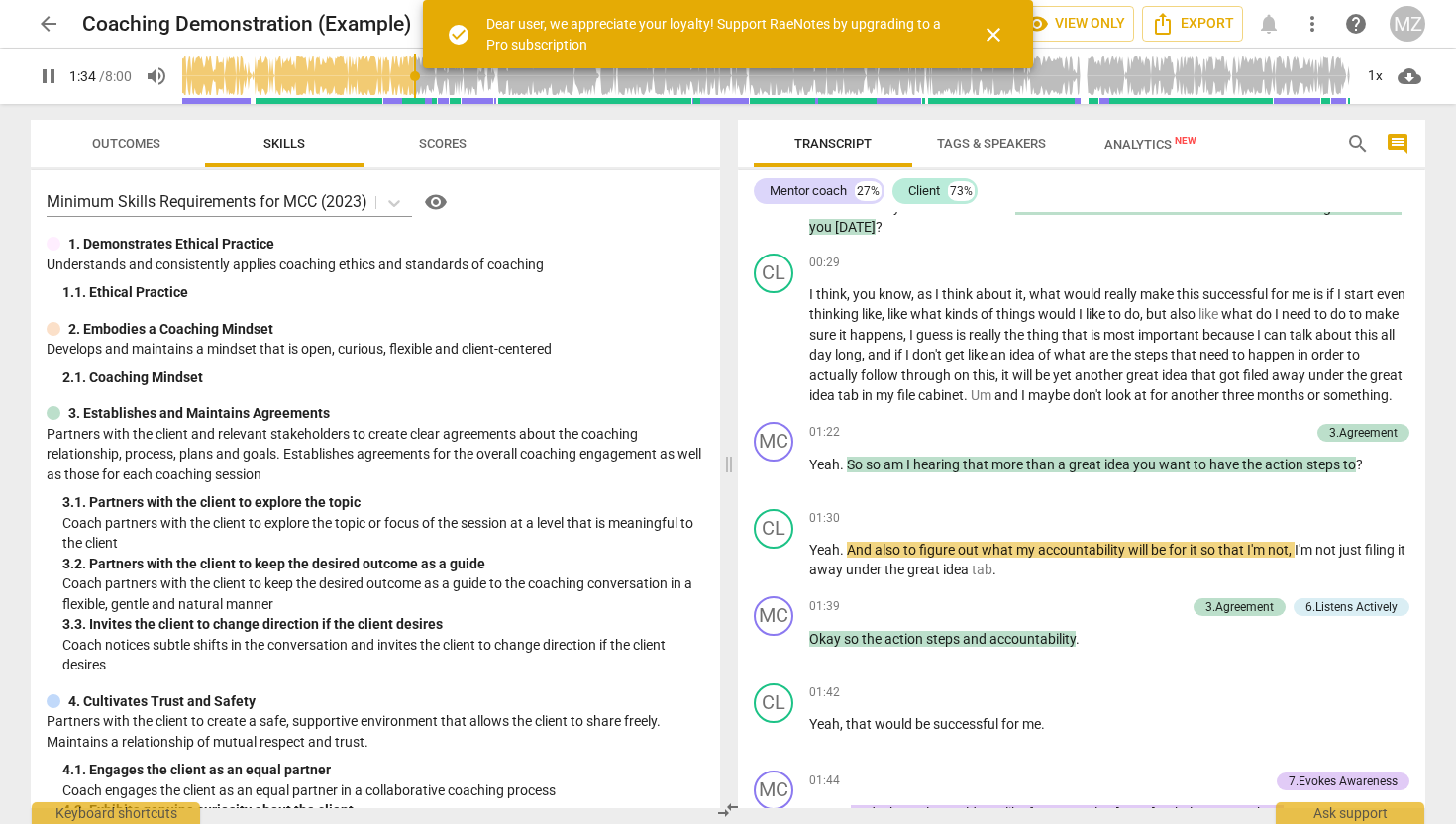 click on "pause" at bounding box center (49, 76) 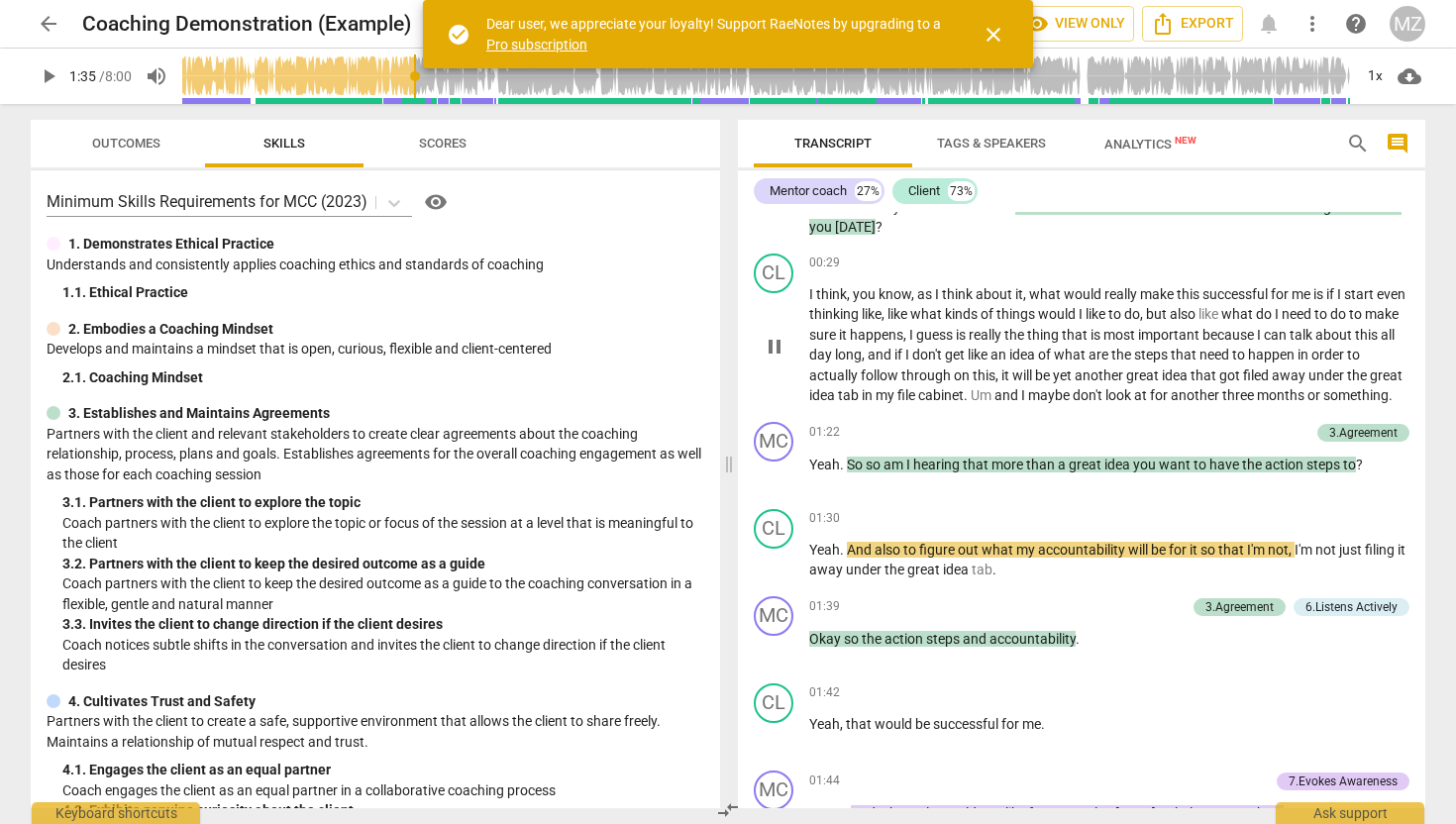 type on "95" 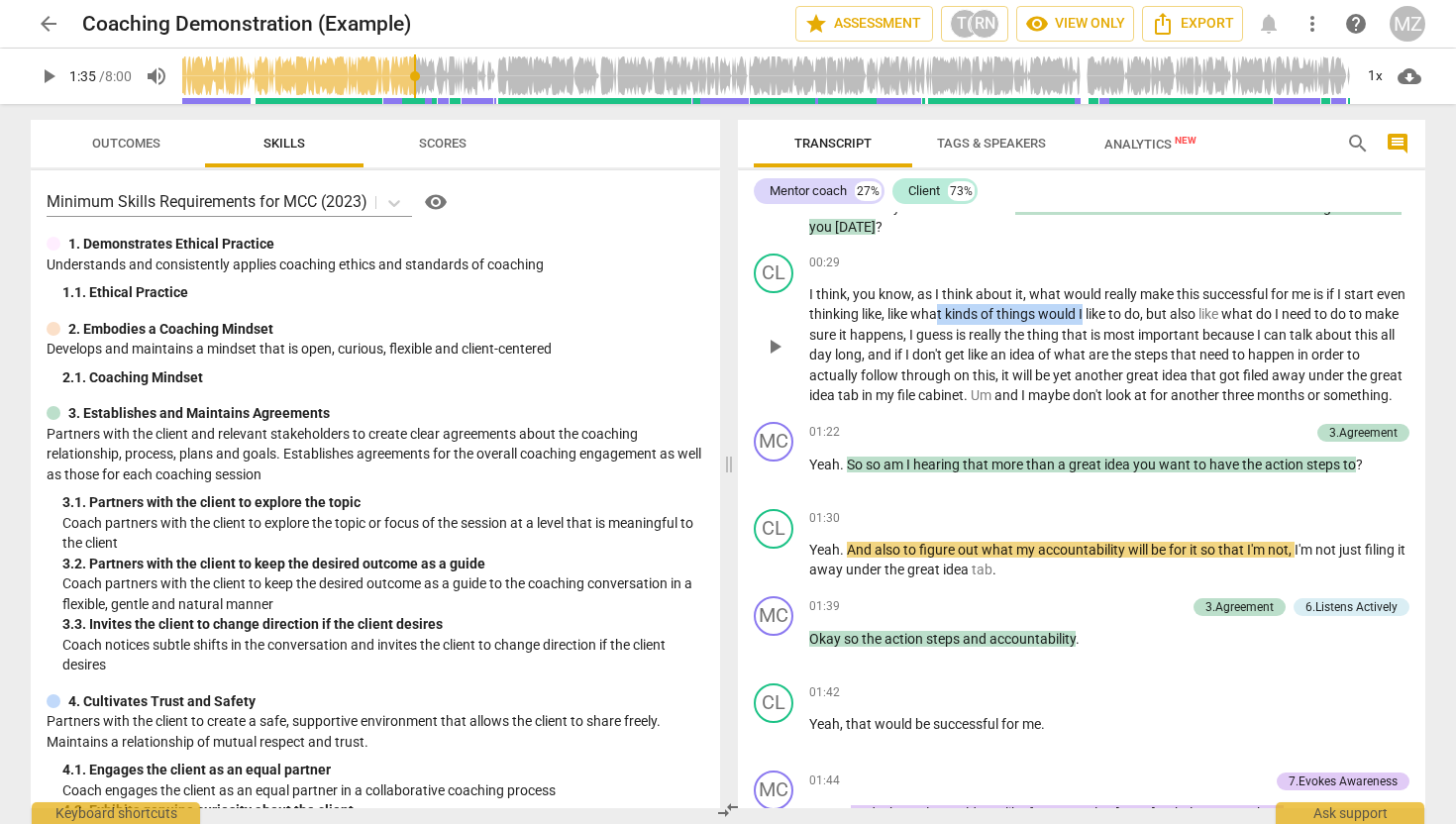 drag, startPoint x: 973, startPoint y: 315, endPoint x: 1118, endPoint y: 323, distance: 145.22052 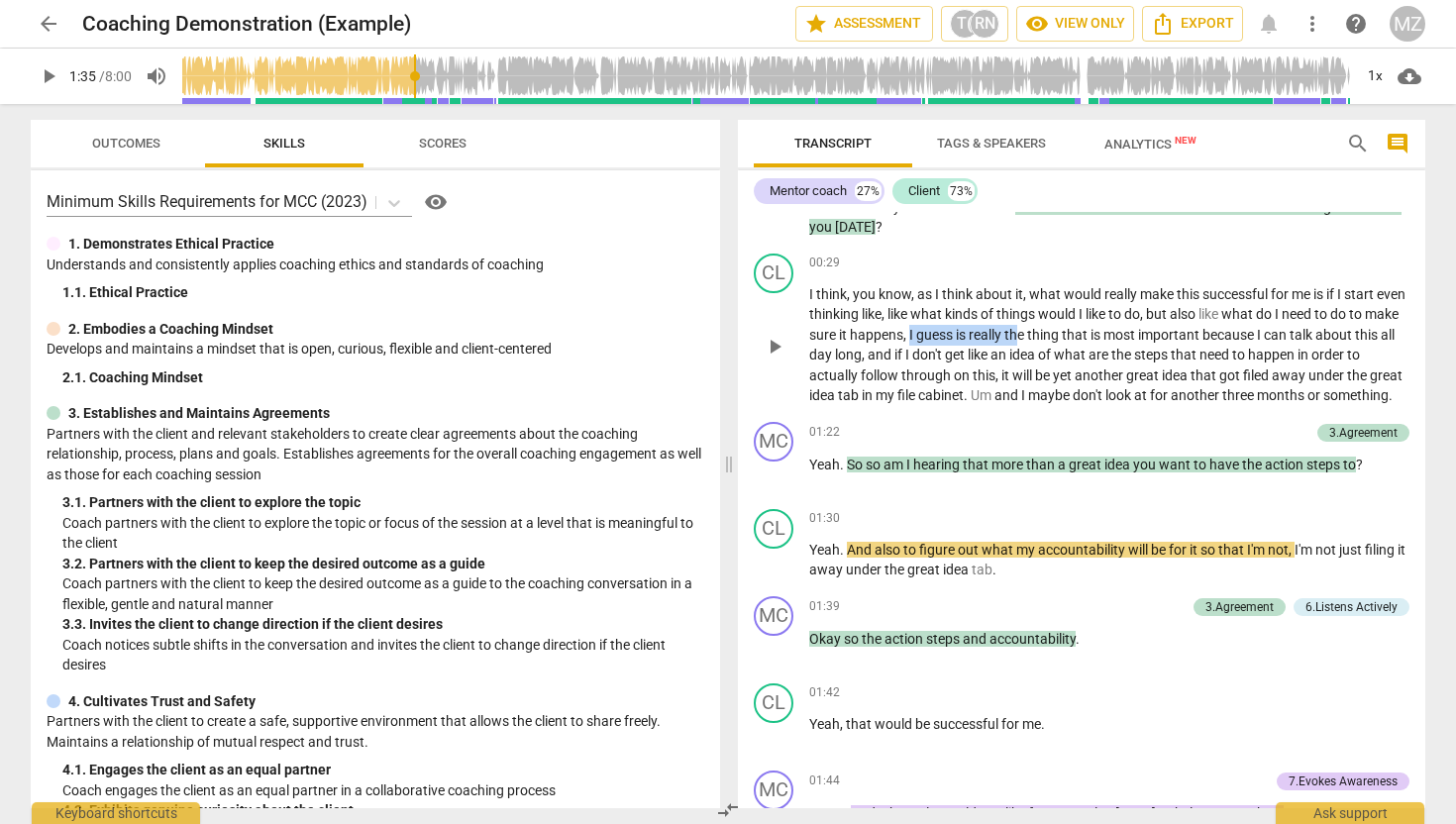 drag, startPoint x: 1005, startPoint y: 346, endPoint x: 1281, endPoint y: 348, distance: 276.0072 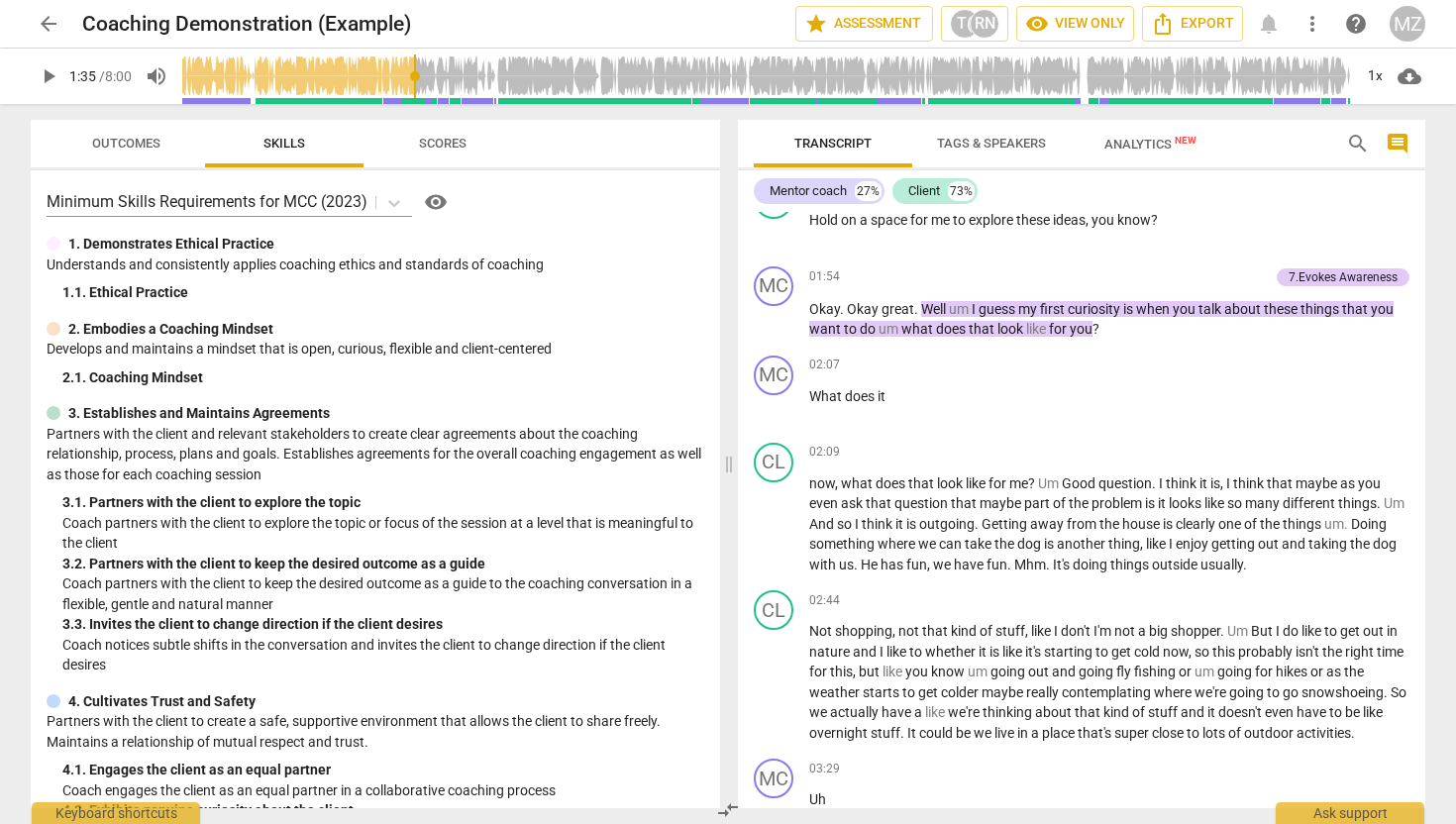 scroll, scrollTop: 49, scrollLeft: 0, axis: vertical 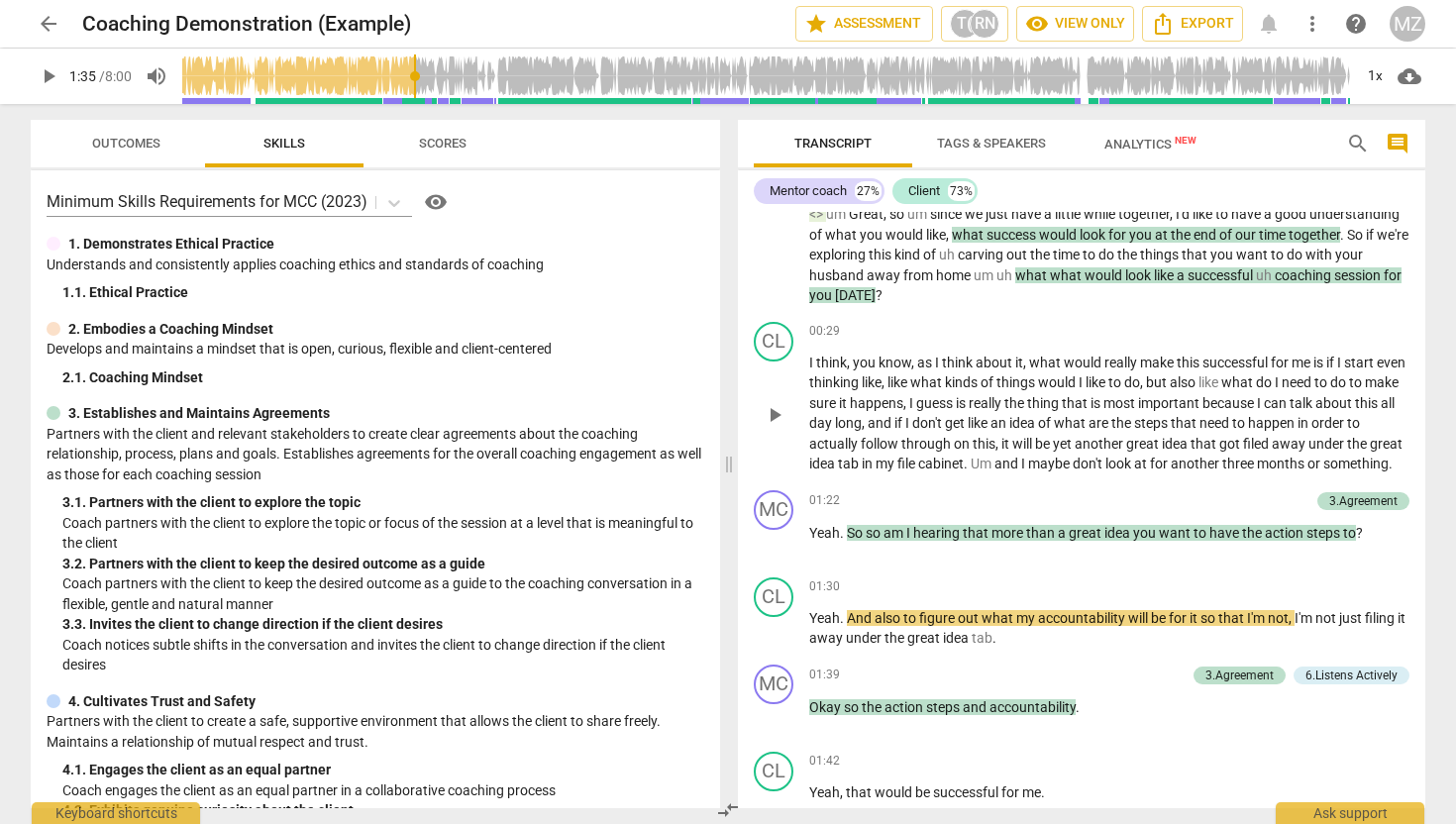 click on "I   think ,   you   know ,   as   I   think   about   it ,   what   would   really   make   this   successful   for   me   is   if   I   start   even   thinking   like ,   like   what   kinds   of   things   would   I   like   to   do ,   but   also   like   what   do   I   need   to   do   to   make   sure   it   happens ,   I   guess   is   really   the   thing   that   is   most   important   because   I   can   talk   about   this   all   day   long ,   and   if   I   don't   get   like   an   idea   of   what   are   the   steps   that   need   to   happen   in   order   to   actually   follow   through   on   this ,   it   will   be   yet   another   great   idea   that   got   filed   away   under   the   great   idea   tab   in   my   file   cabinet .   Um   and   I   maybe   don't   look   at   for   another   three   months   or   something ." at bounding box center (1109, 413) 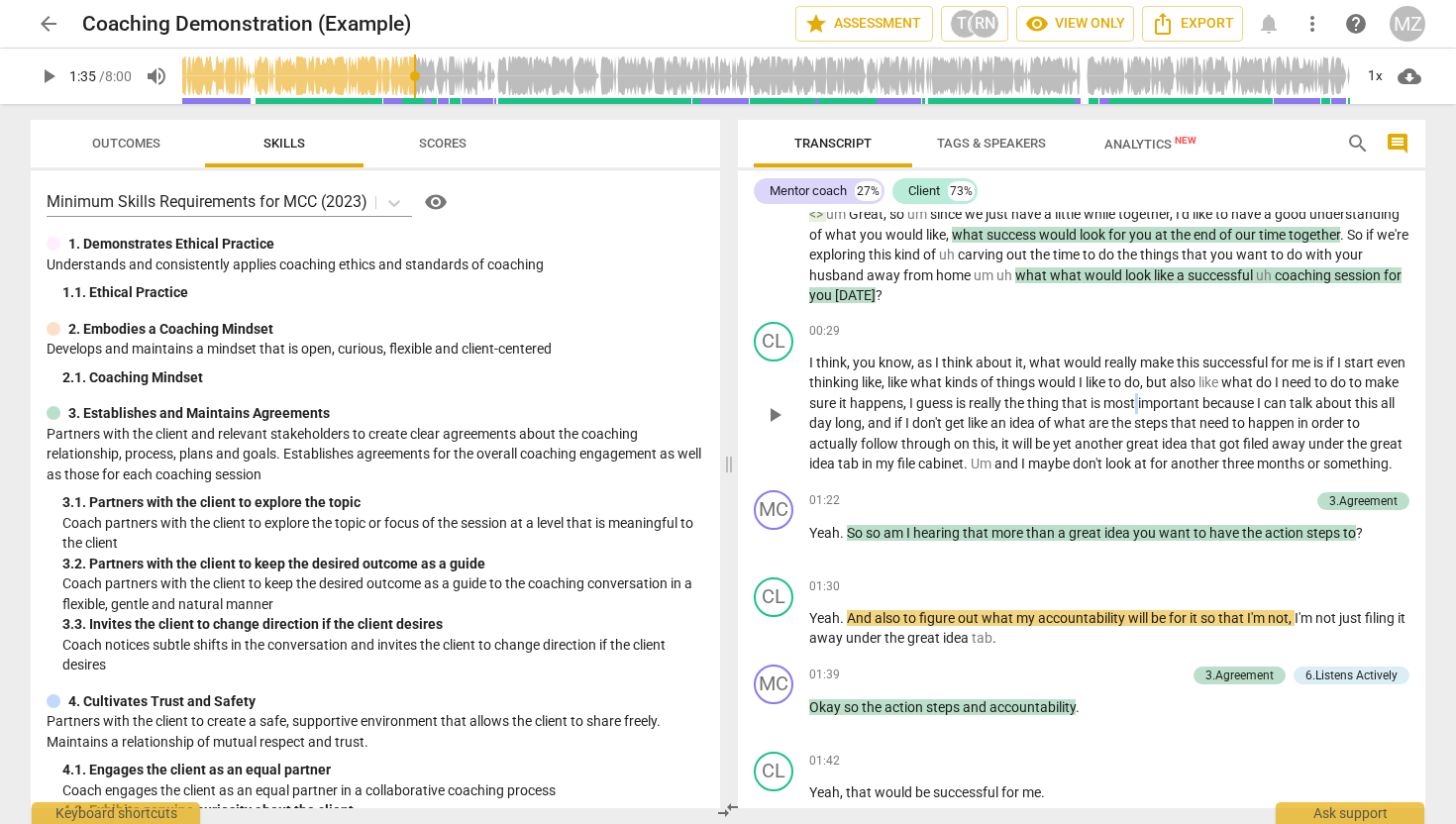 click on "I   think ,   you   know ,   as   I   think   about   it ,   what   would   really   make   this   successful   for   me   is   if   I   start   even   thinking   like ,   like   what   kinds   of   things   would   I   like   to   do ,   but   also   like   what   do   I   need   to   do   to   make   sure   it   happens ,   I   guess   is   really   the   thing   that   is   most   important   because   I   can   talk   about   this   all   day   long ,   and   if   I   don't   get   like   an   idea   of   what   are   the   steps   that   need   to   happen   in   order   to   actually   follow   through   on   this ,   it   will   be   yet   another   great   idea   that   got   filed   away   under   the   great   idea   tab   in   my   file   cabinet .   Um   and   I   maybe   don't   look   at   for   another   three   months   or   something ." at bounding box center (1109, 413) 